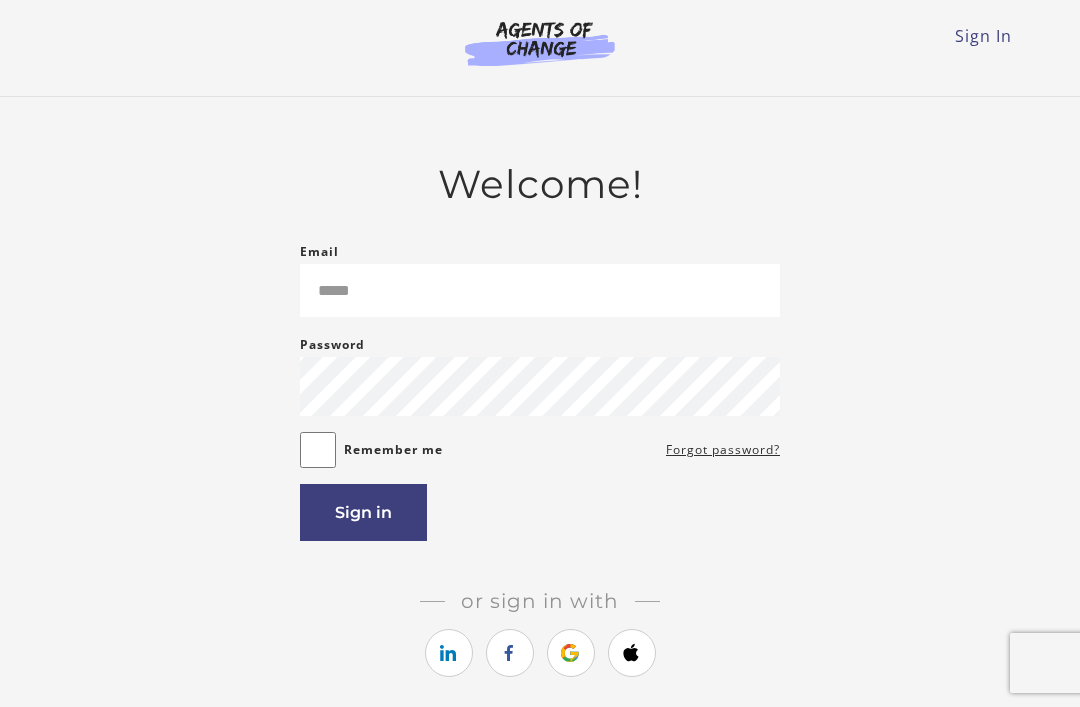 scroll, scrollTop: 0, scrollLeft: 0, axis: both 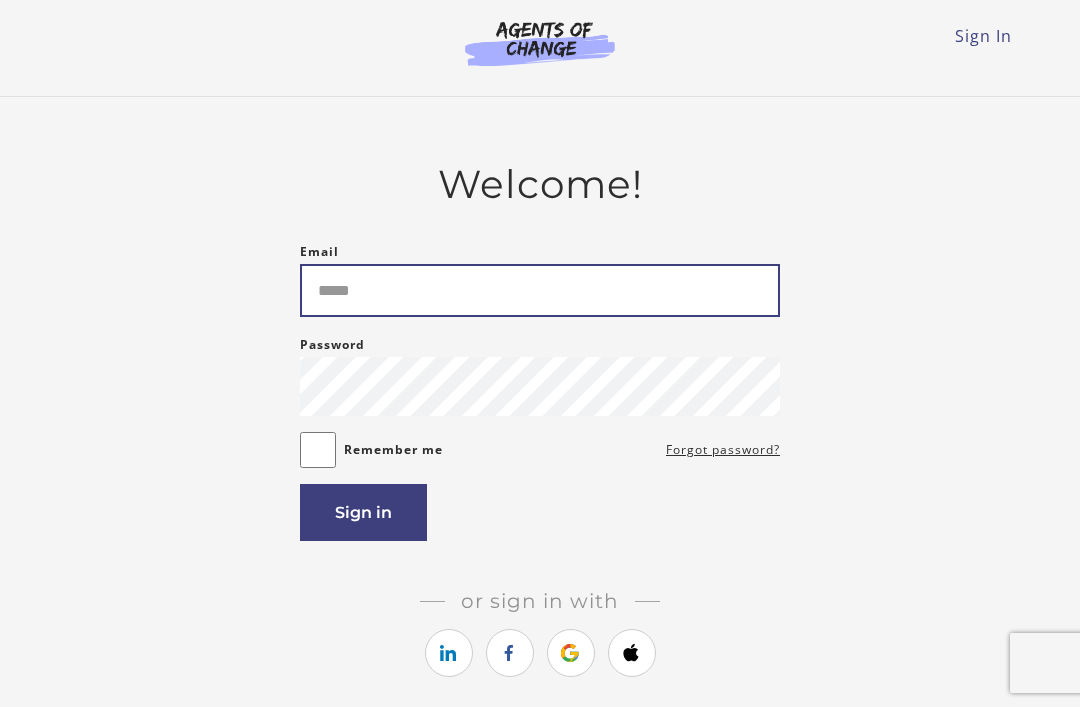 click on "Email" at bounding box center (540, 290) 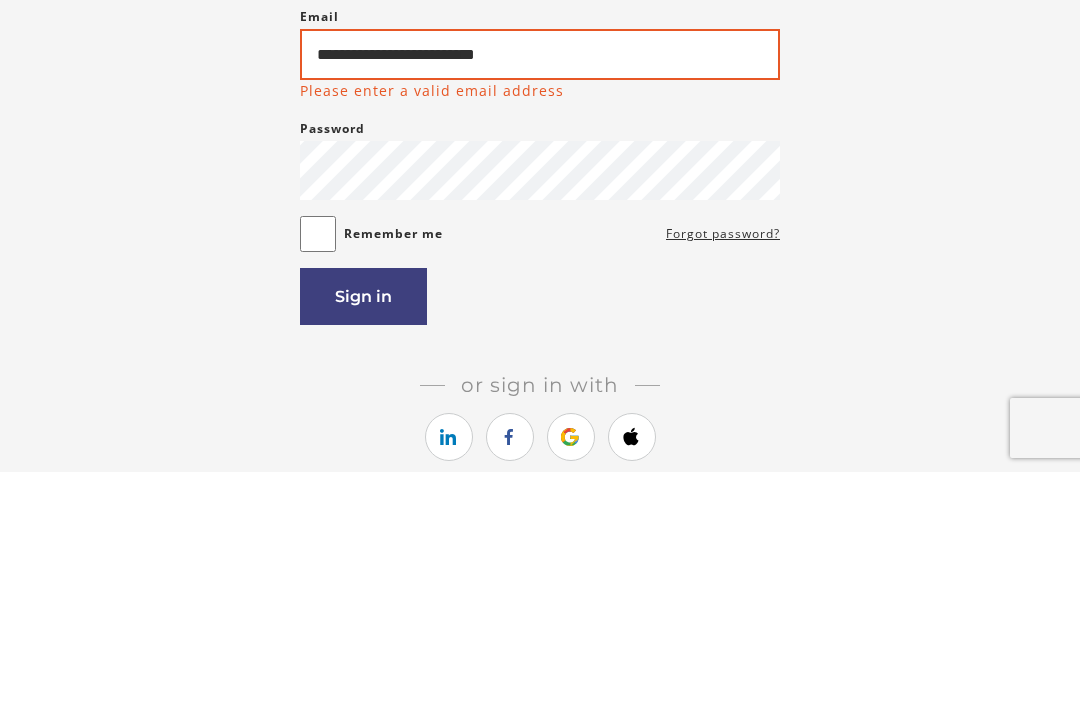 click on "**********" at bounding box center (540, 289) 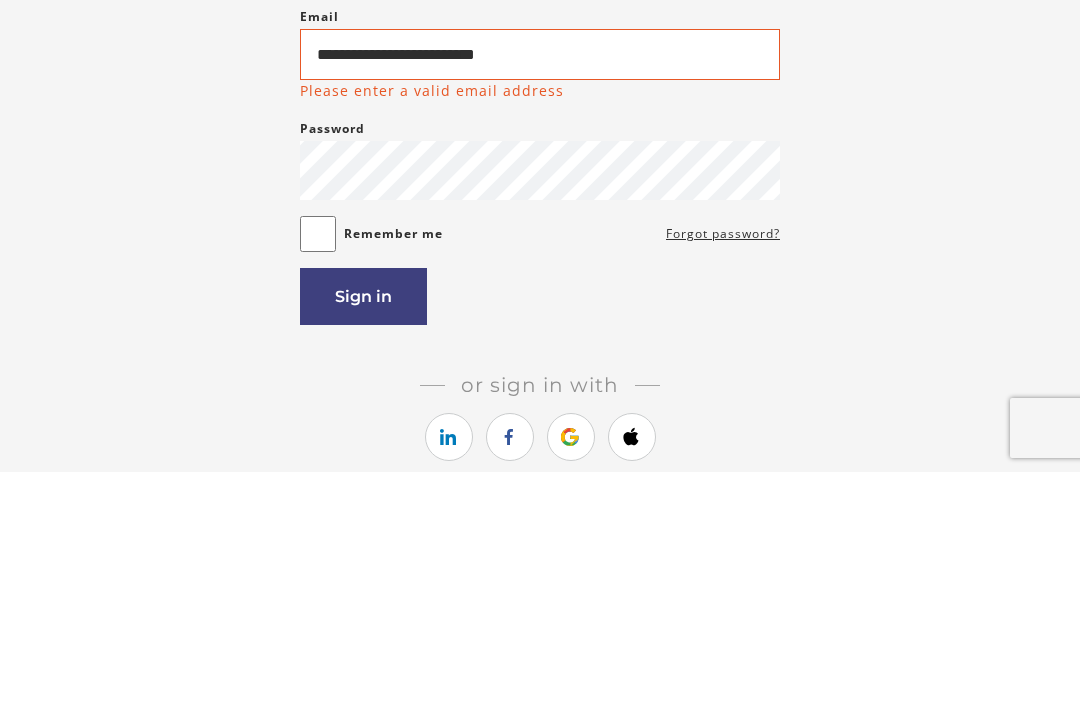 click on "Sign in" at bounding box center (363, 531) 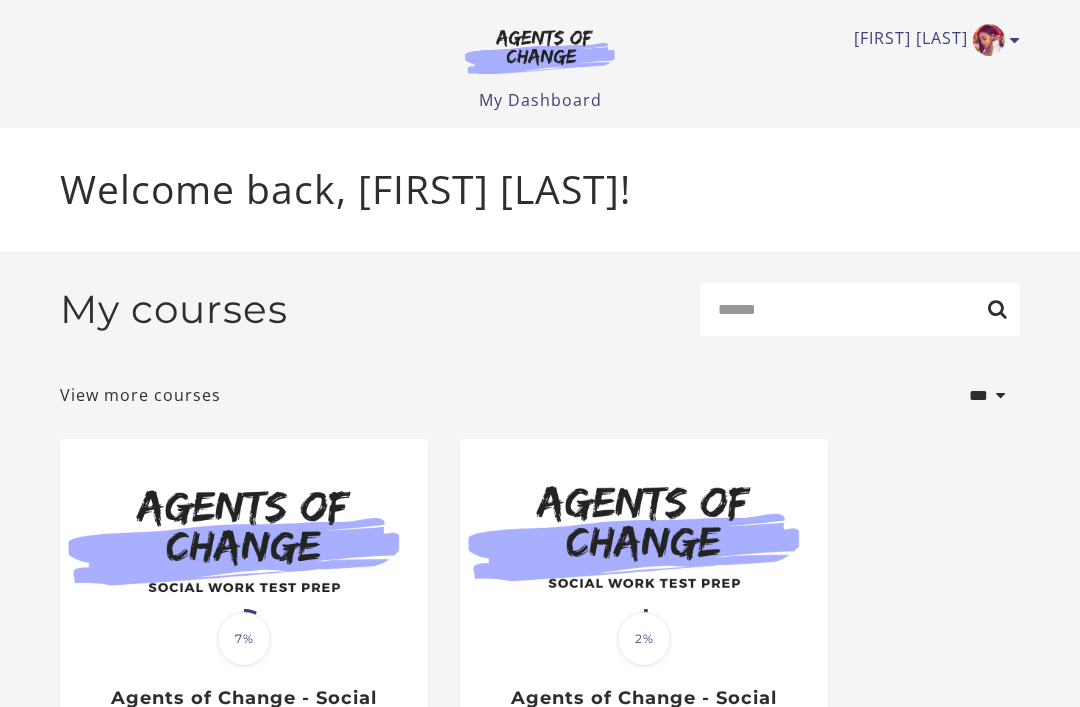 scroll, scrollTop: 0, scrollLeft: 0, axis: both 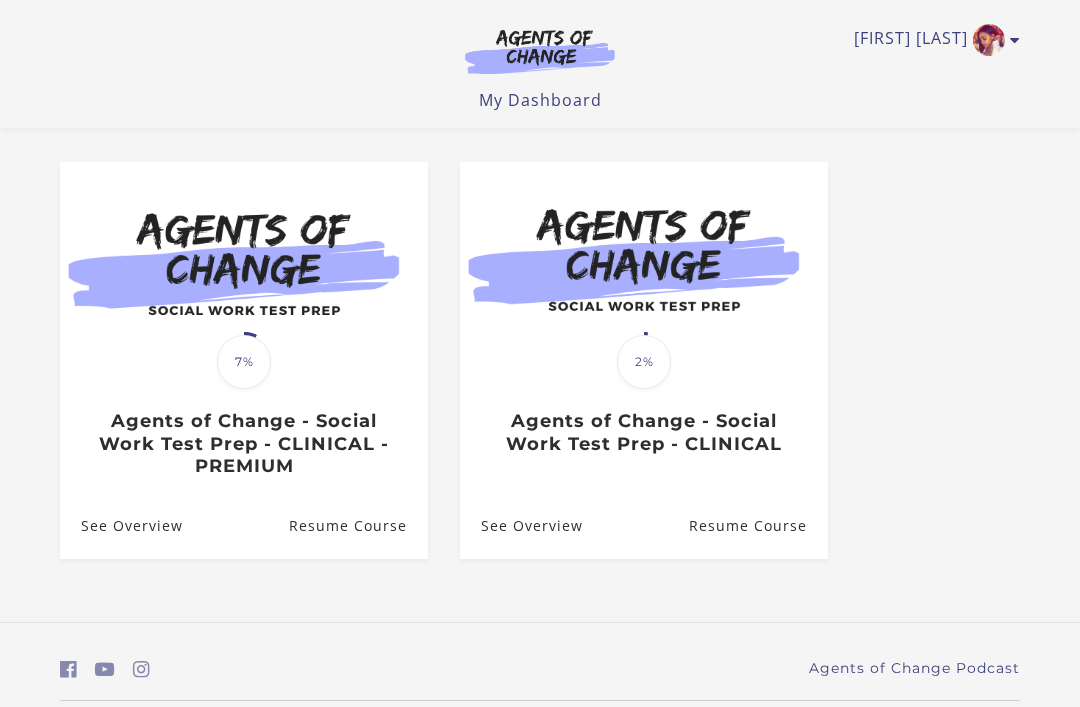 click on "Translation missing: en.liquid.partials.dashboard_course_card.progress_description: 2%
2%
Agents of Change - Social Work Test Prep - CLINICAL" at bounding box center [644, 408] 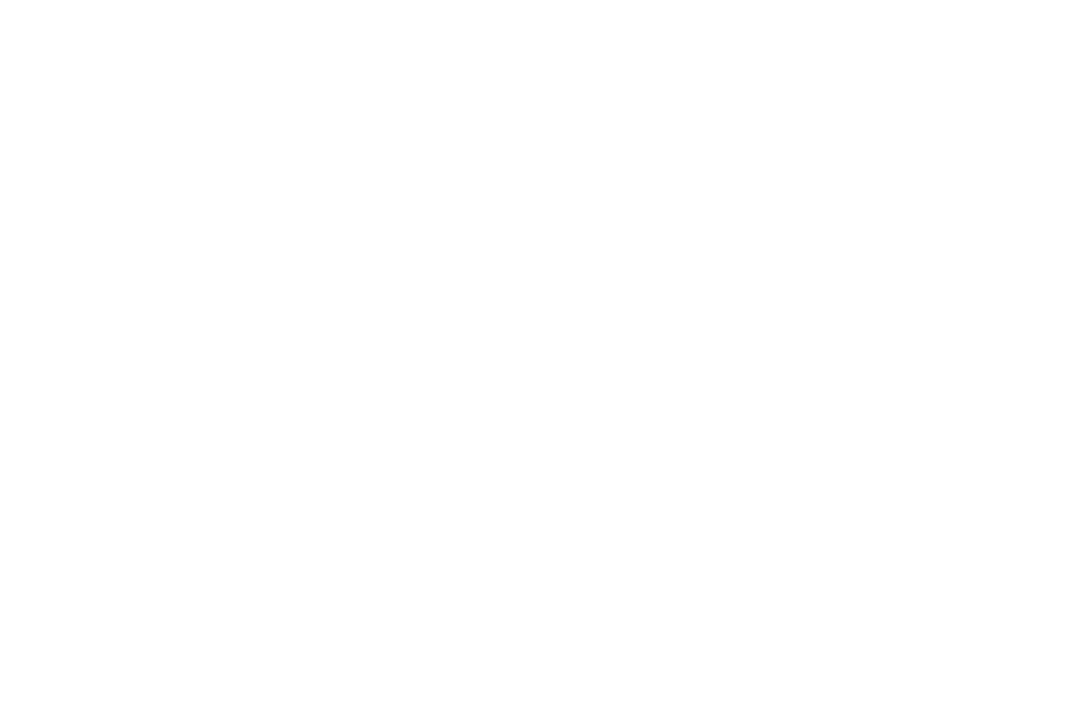 scroll, scrollTop: 0, scrollLeft: 0, axis: both 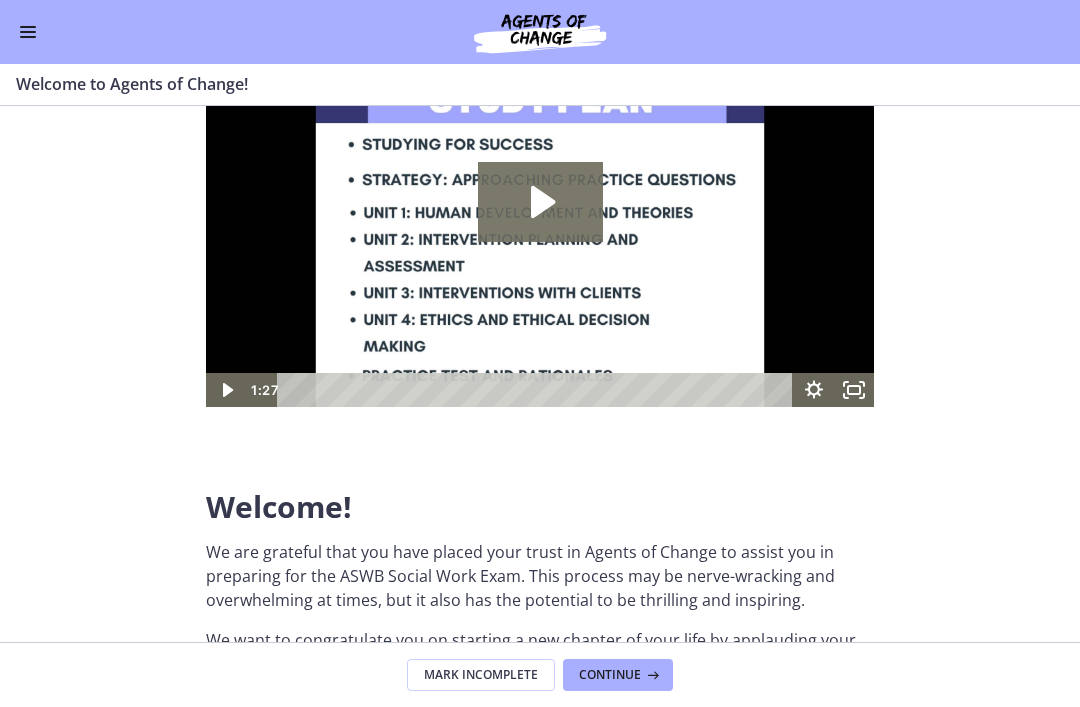 click at bounding box center [651, 675] 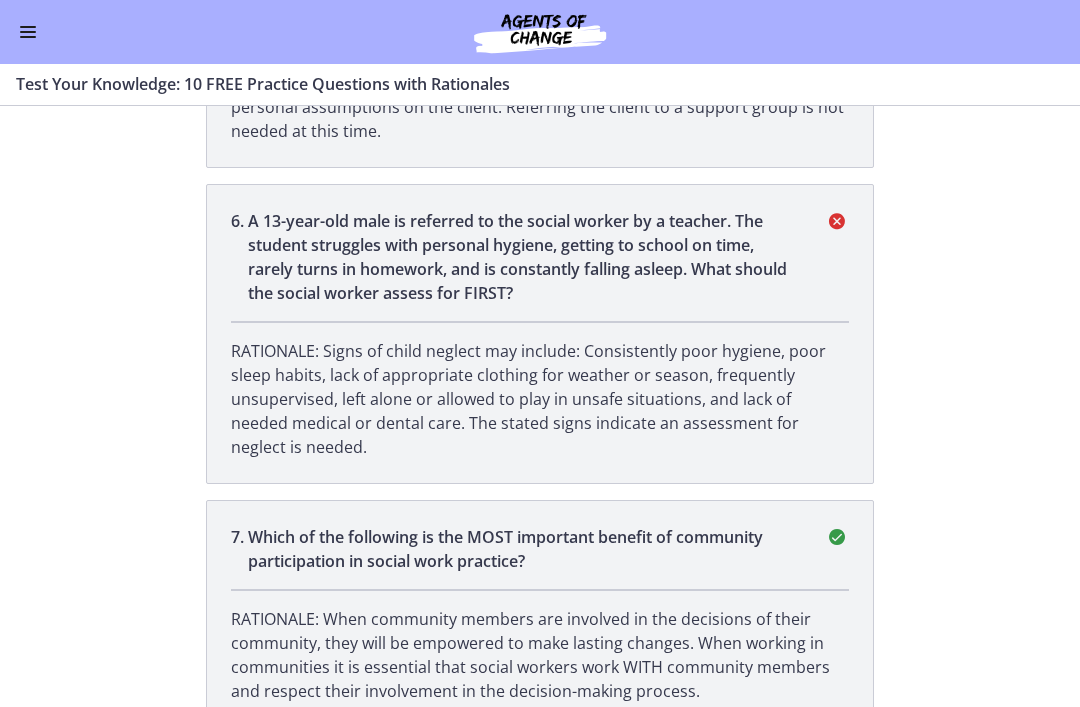 scroll, scrollTop: 1928, scrollLeft: 0, axis: vertical 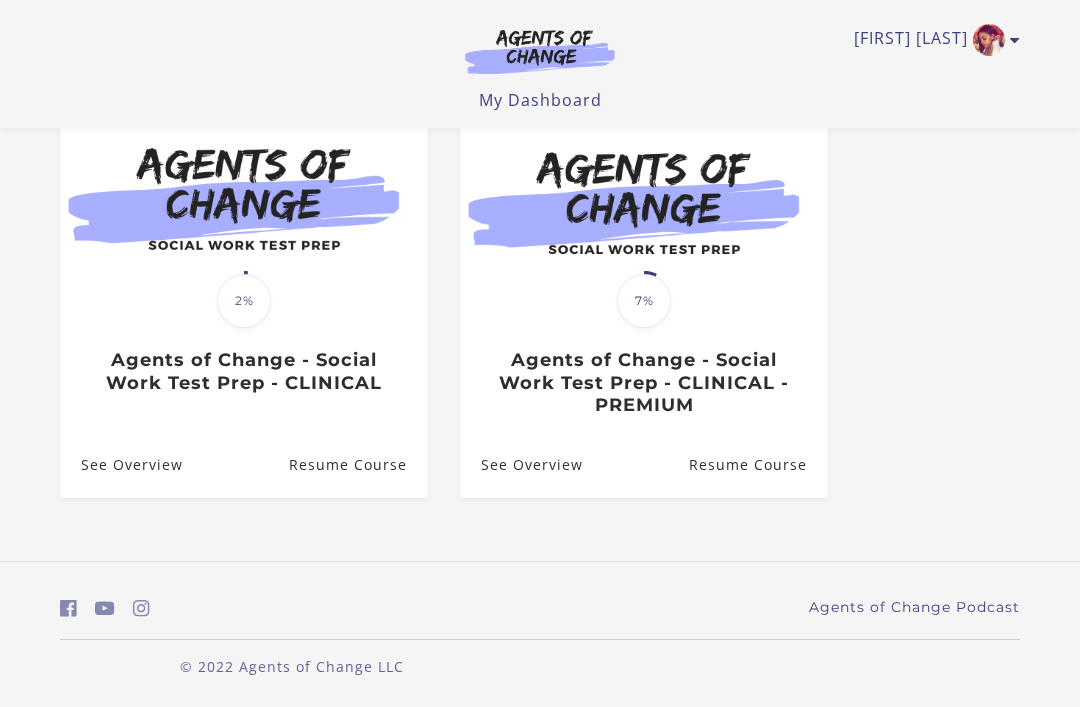 click at bounding box center (644, 200) 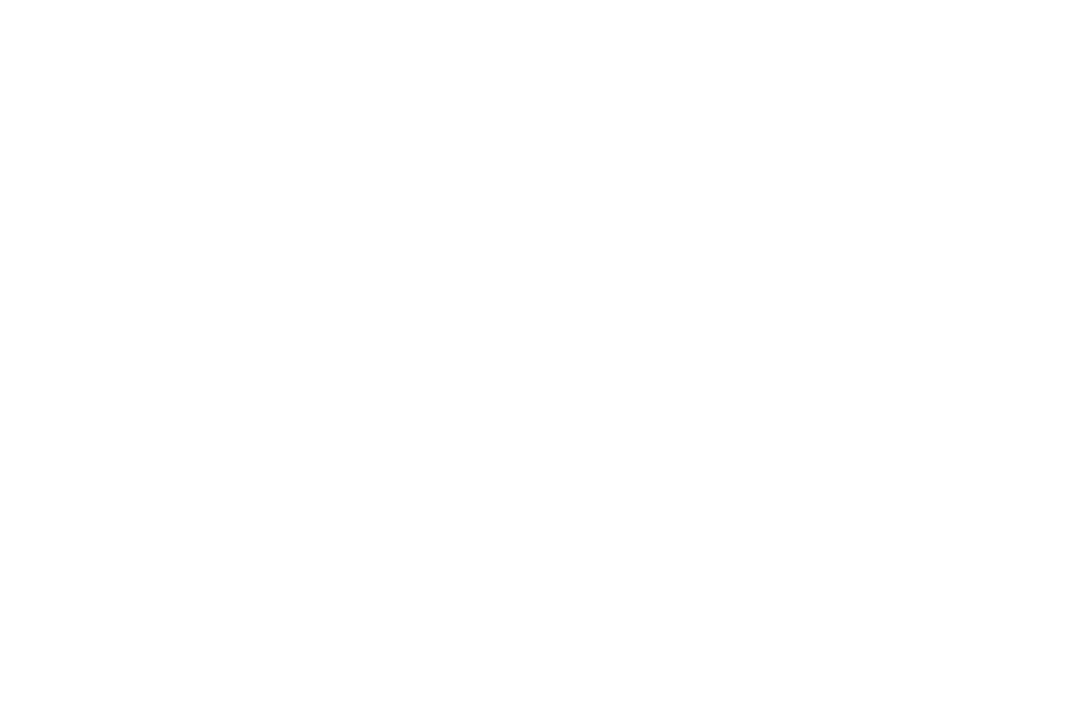 scroll, scrollTop: 0, scrollLeft: 0, axis: both 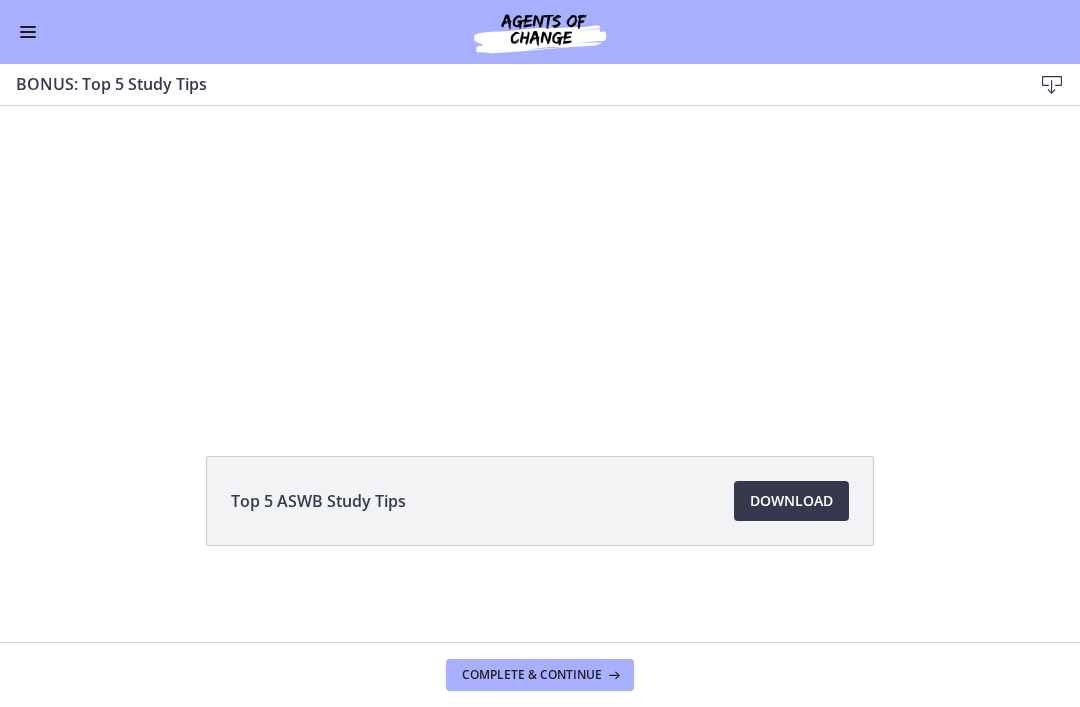 click on "Complete & continue" at bounding box center (540, 675) 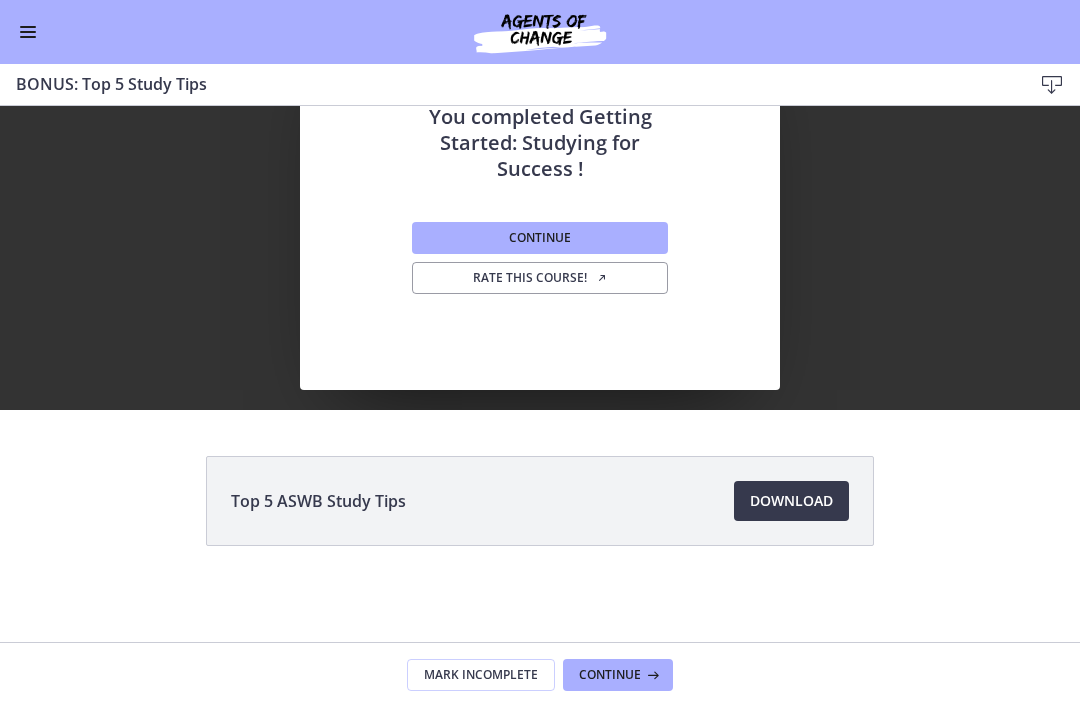 scroll, scrollTop: 120, scrollLeft: 0, axis: vertical 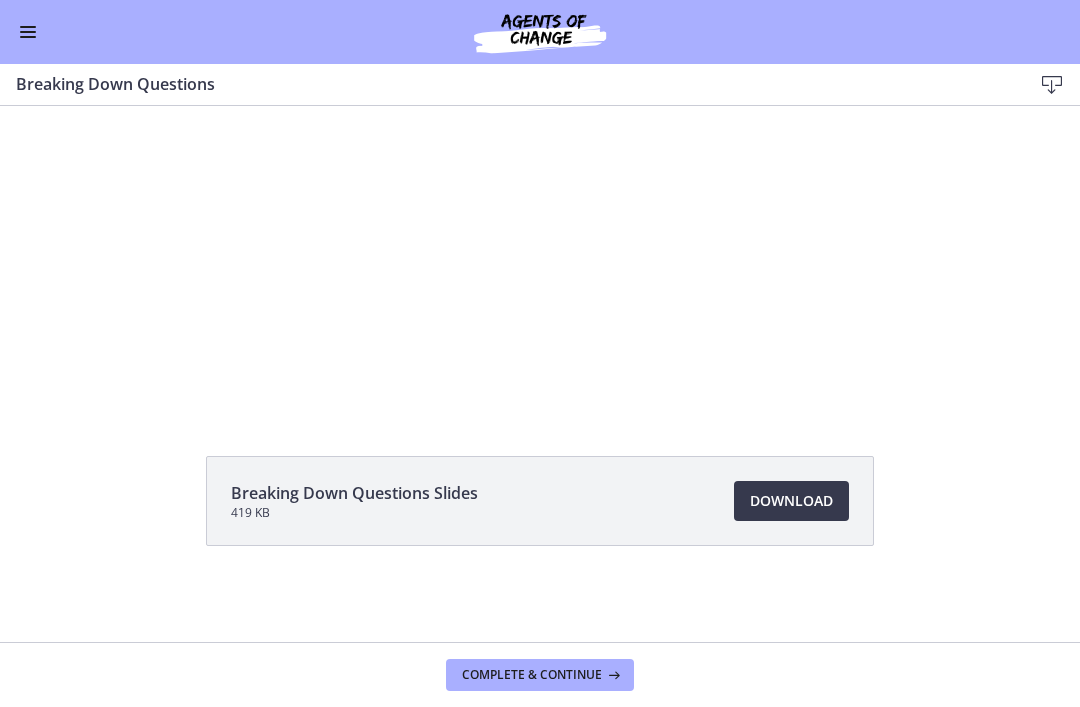 click on "Complete & continue" at bounding box center (540, 675) 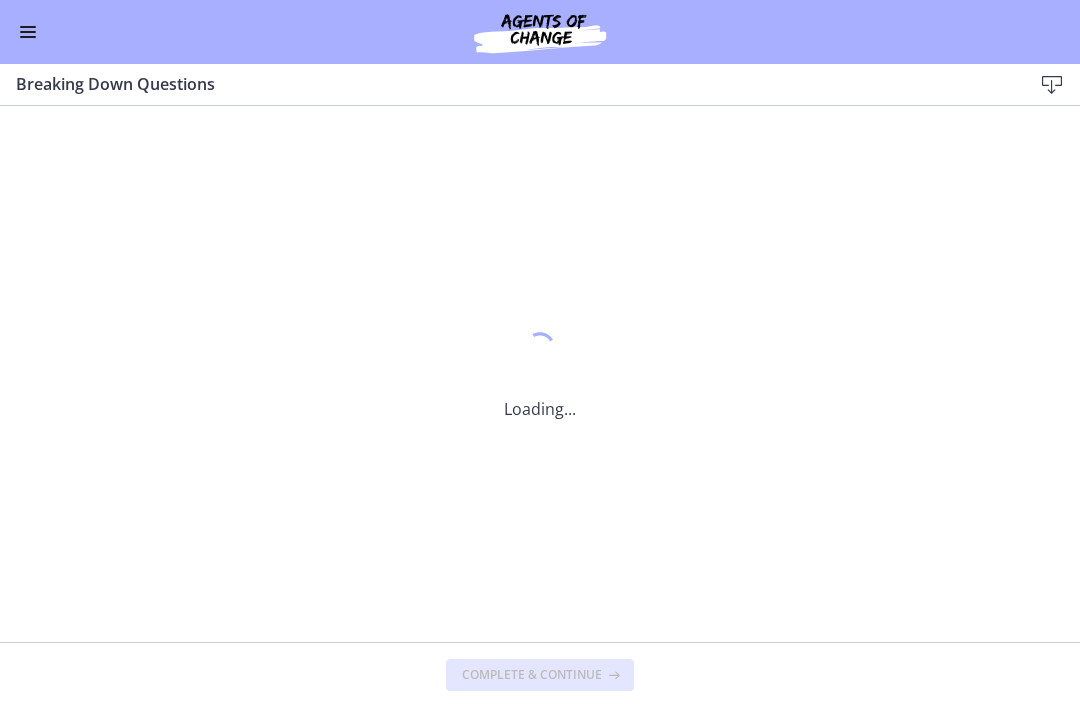 scroll, scrollTop: 0, scrollLeft: 0, axis: both 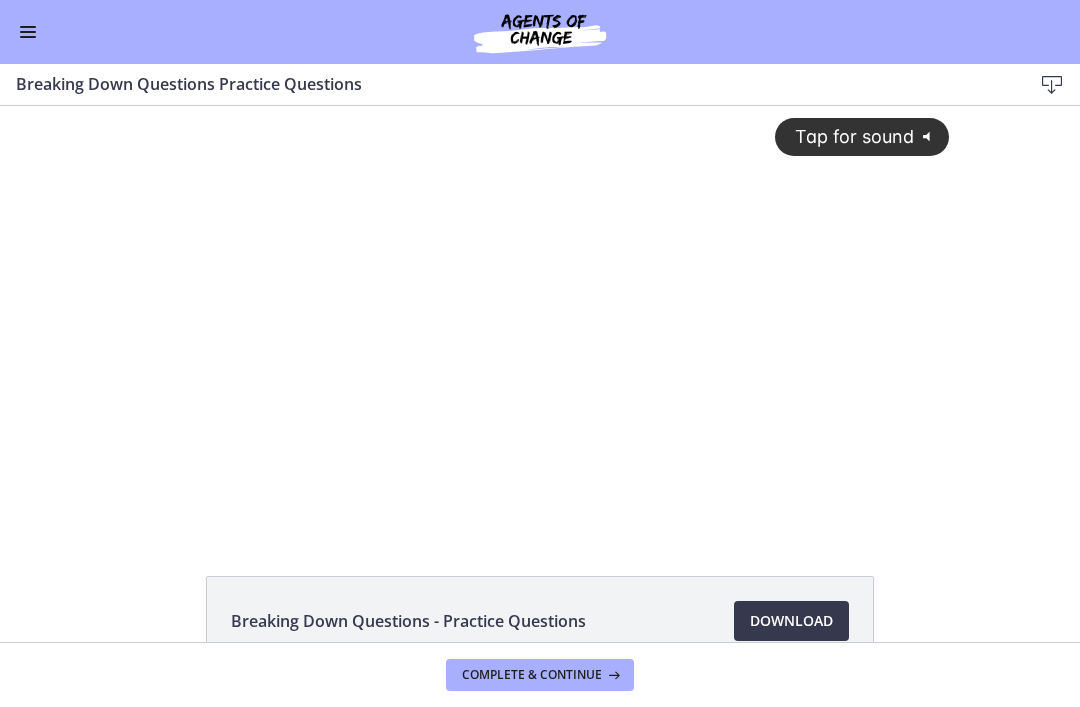 click on "Complete & continue" at bounding box center (540, 675) 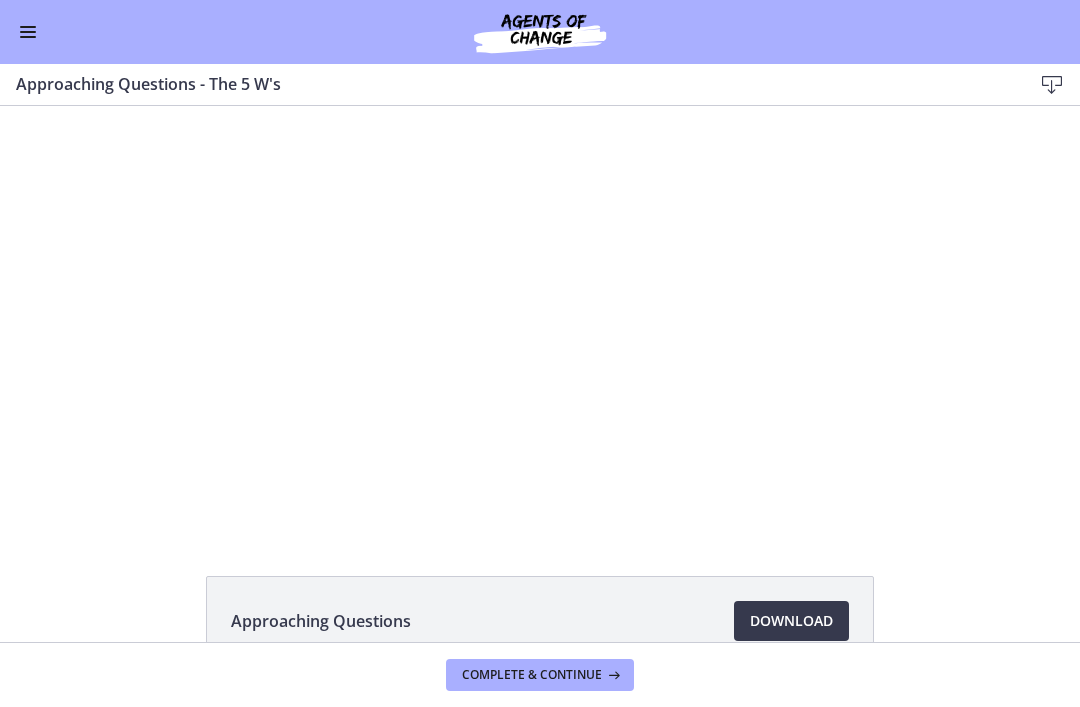 scroll, scrollTop: 0, scrollLeft: 0, axis: both 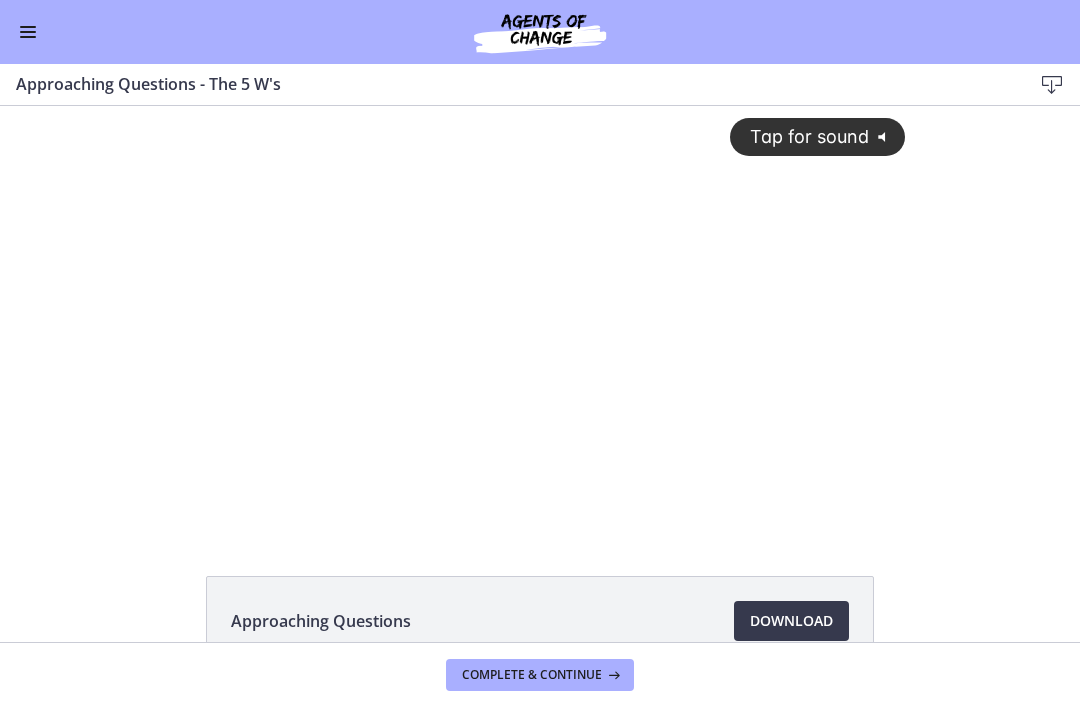 click on "Go to Dashboard" at bounding box center [540, 32] 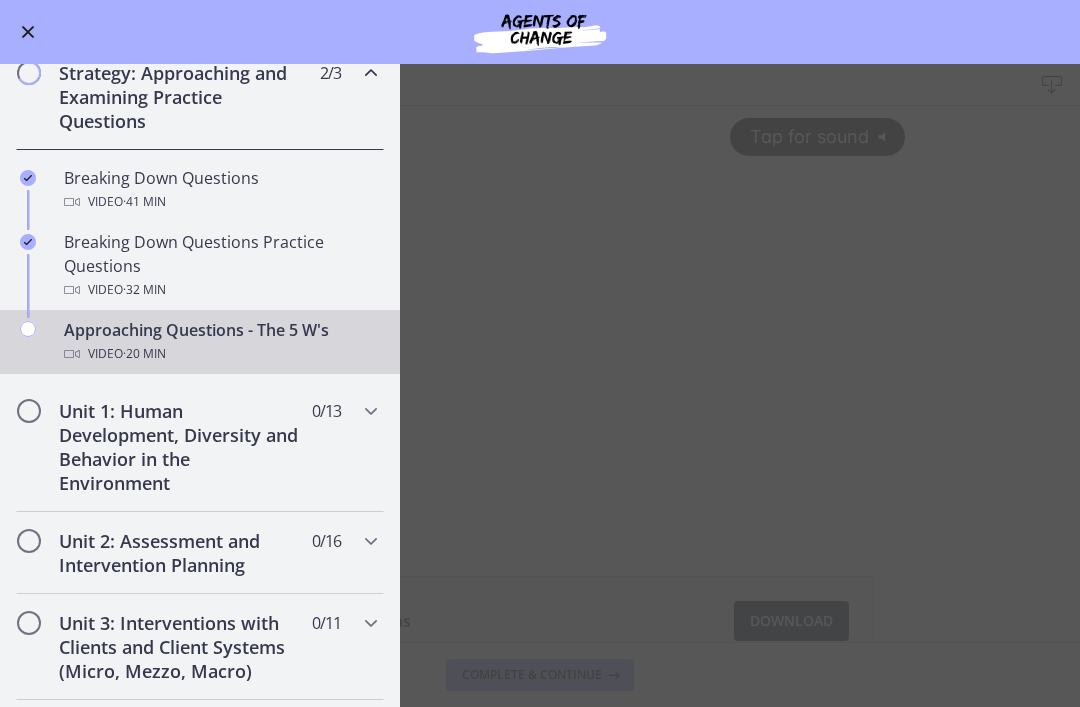 scroll, scrollTop: 334, scrollLeft: 0, axis: vertical 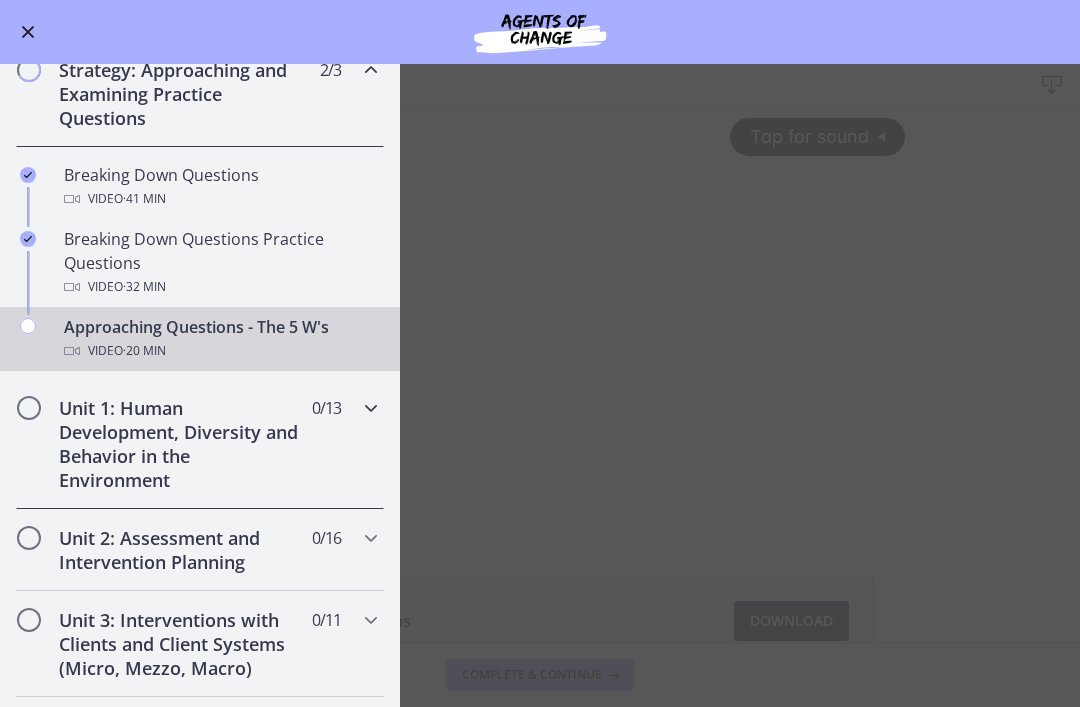 click on "Unit 1: Human Development, Diversity and Behavior in the Environment" at bounding box center (181, 444) 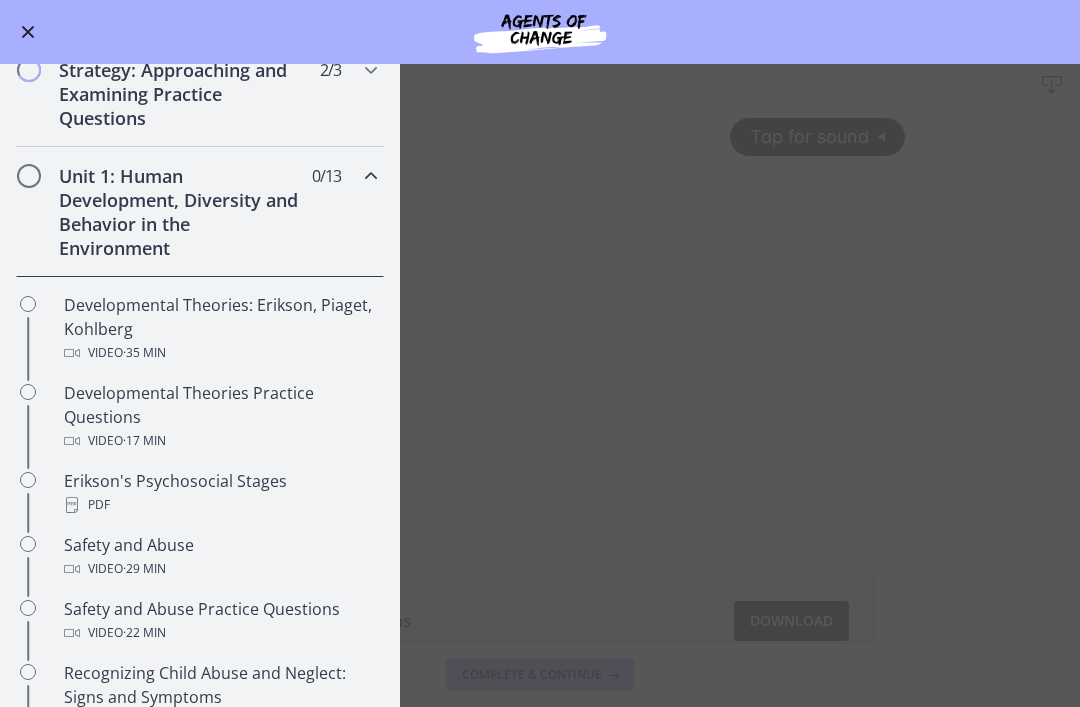 click on "Developmental Theories: Erikson, Piaget, Kohlberg
Video
·  35 min" at bounding box center [220, 329] 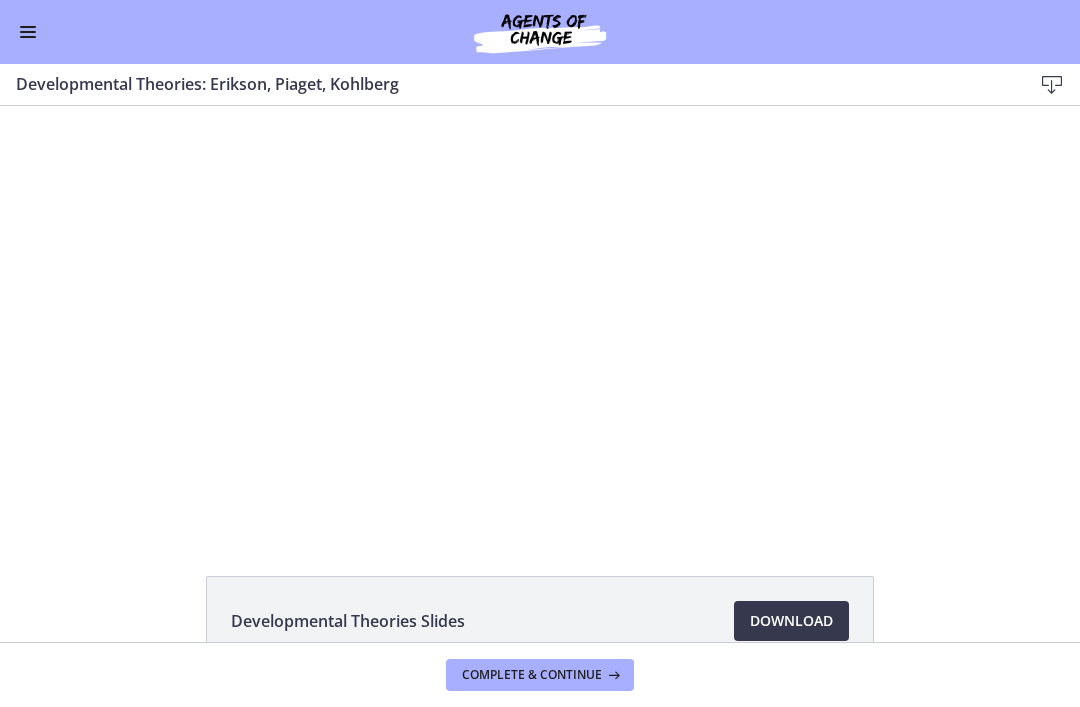 scroll, scrollTop: 0, scrollLeft: 0, axis: both 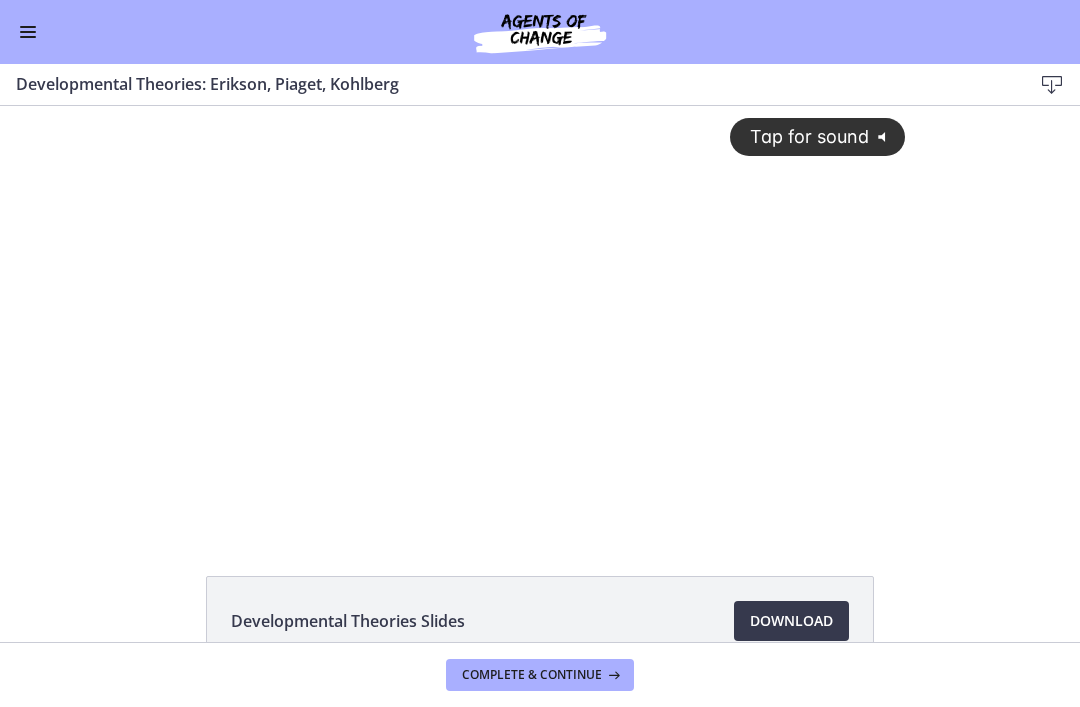click on "Tap for sound
@keyframes VOLUME_SMALL_WAVE_FLASH {
0% { opacity: 0; }
33% { opacity: 1; }
66% { opacity: 1; }
100% { opacity: 0; }
}
@keyframes VOLUME_LARGE_WAVE_FLASH {
0% { opacity: 0; }
33% { opacity: 1; }
66% { opacity: 1; }
100% { opacity: 0; }
}
.volume__small-wave {
animation: VOLUME_SMALL_WAVE_FLASH 2s infinite;
opacity: 0;
}
.volume__large-wave {
animation: VOLUME_LARGE_WAVE_FLASH 2s infinite .3s;
opacity: 0;
}" at bounding box center [540, 302] 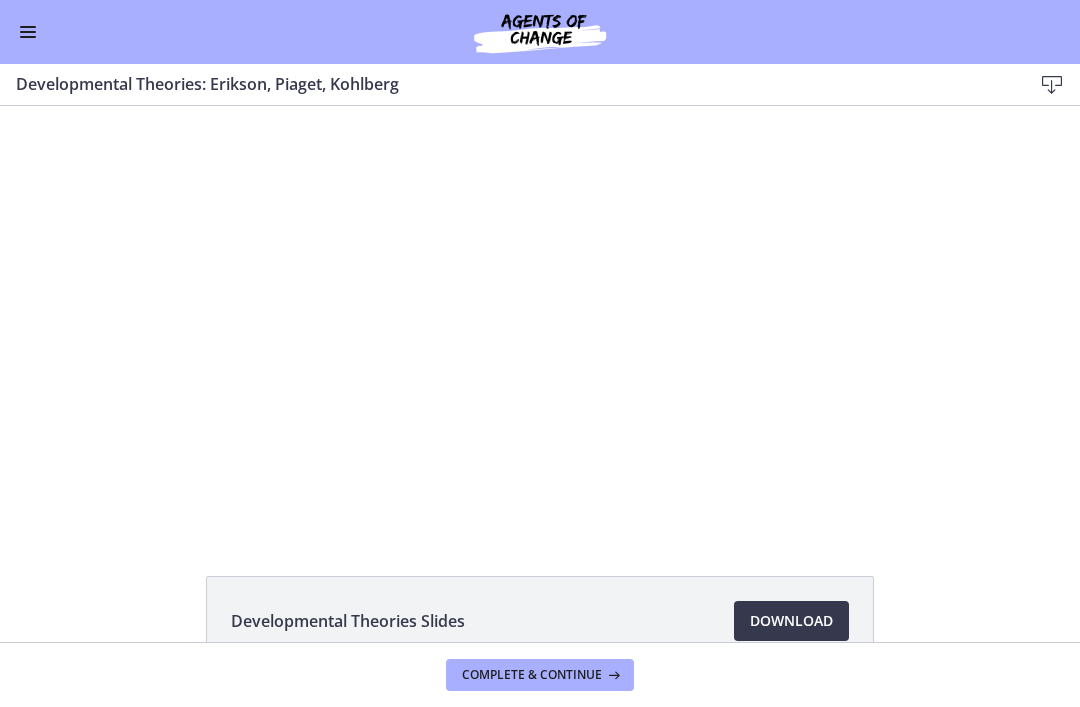 click on "Developmental Theories: Erikson, Piaget, Kohlberg
Download
Enable fullscreen" at bounding box center [540, 85] 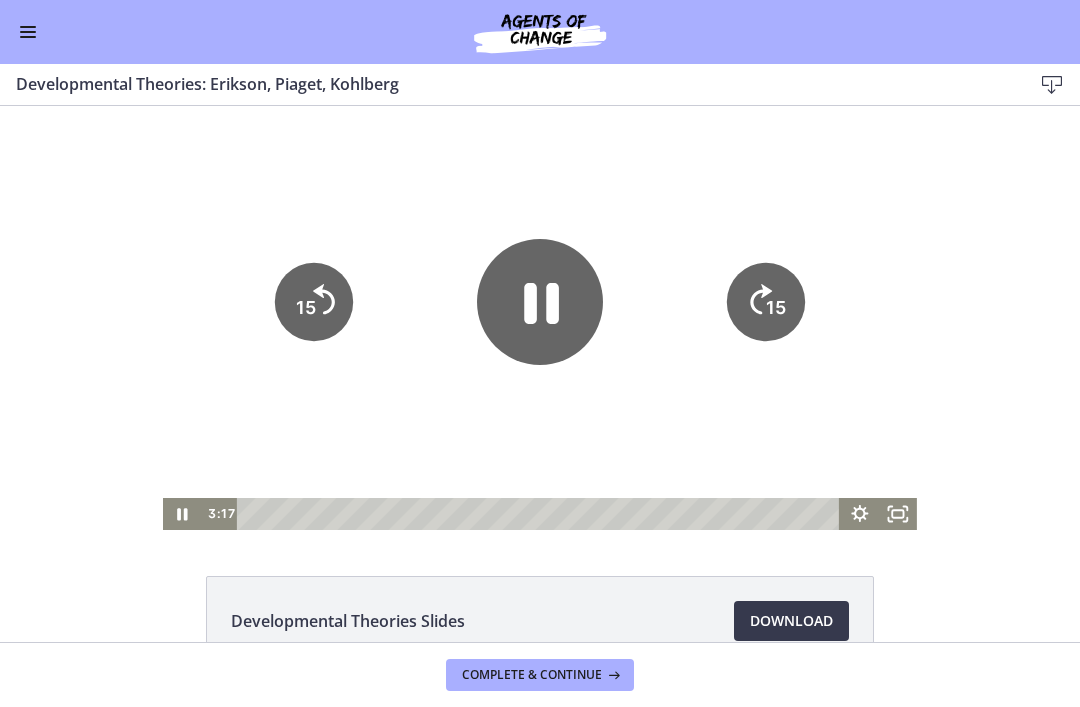 click 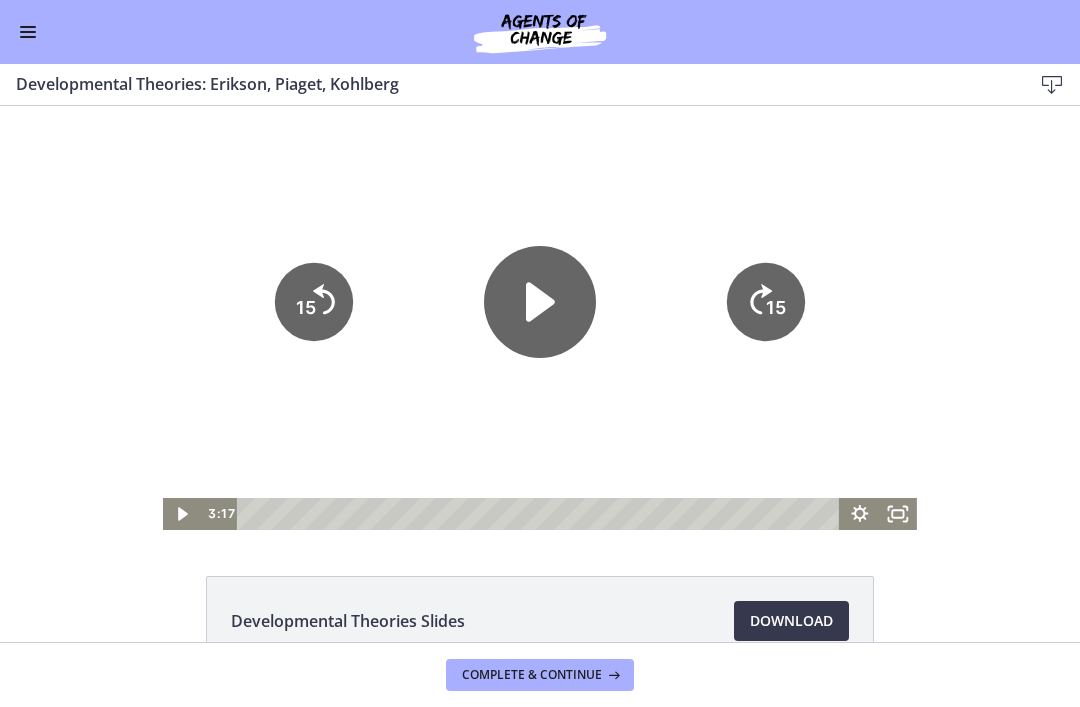 click on "Tap for sound
@keyframes VOLUME_SMALL_WAVE_FLASH {
0% { opacity: 0; }
33% { opacity: 1; }
66% { opacity: 1; }
100% { opacity: 0; }
}
@keyframes VOLUME_LARGE_WAVE_FLASH {
0% { opacity: 0; }
33% { opacity: 1; }
66% { opacity: 1; }
100% { opacity: 0; }
}
.volume__small-wave {
animation: VOLUME_SMALL_WAVE_FLASH 2s infinite;
opacity: 0;
}
.volume__large-wave {
animation: VOLUME_LARGE_WAVE_FLASH 2s infinite .3s;
opacity: 0;
}
15 15 [TIME]" at bounding box center (540, 318) 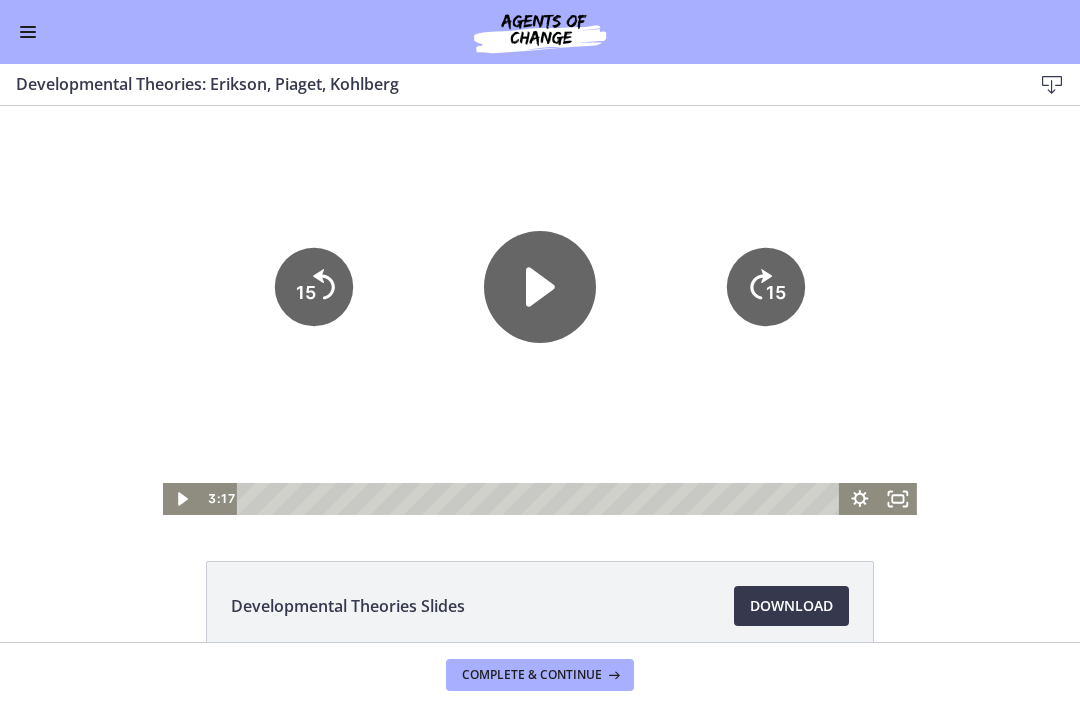 click on "Tap for sound
@keyframes VOLUME_SMALL_WAVE_FLASH {
0% { opacity: 0; }
33% { opacity: 1; }
66% { opacity: 1; }
100% { opacity: 0; }
}
@keyframes VOLUME_LARGE_WAVE_FLASH {
0% { opacity: 0; }
33% { opacity: 1; }
66% { opacity: 1; }
100% { opacity: 0; }
}
.volume__small-wave {
animation: VOLUME_SMALL_WAVE_FLASH 2s infinite;
opacity: 0;
}
.volume__large-wave {
animation: VOLUME_LARGE_WAVE_FLASH 2s infinite .3s;
opacity: 0;
}
15 15 [TIME]" at bounding box center [540, 303] 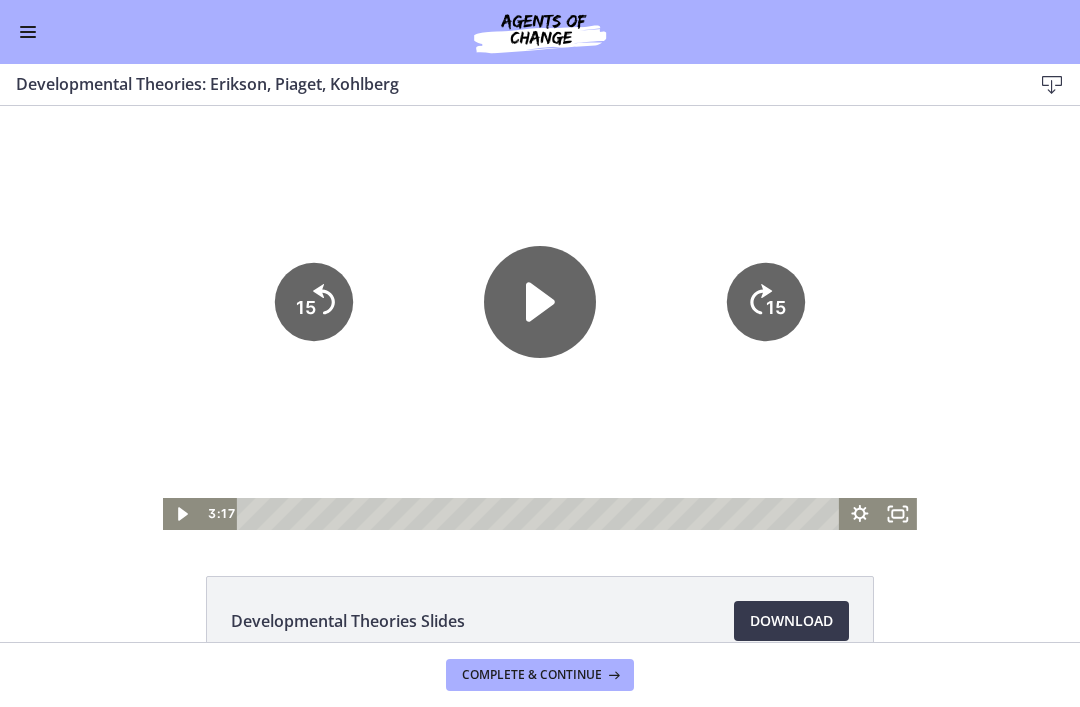 scroll, scrollTop: 0, scrollLeft: 0, axis: both 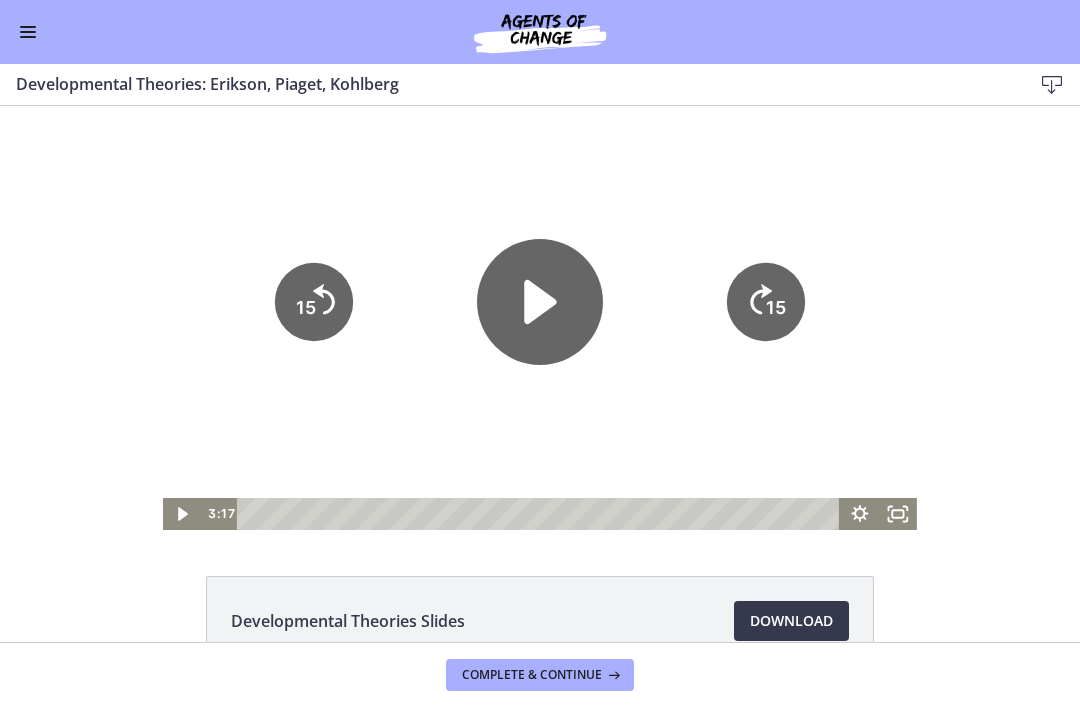 click 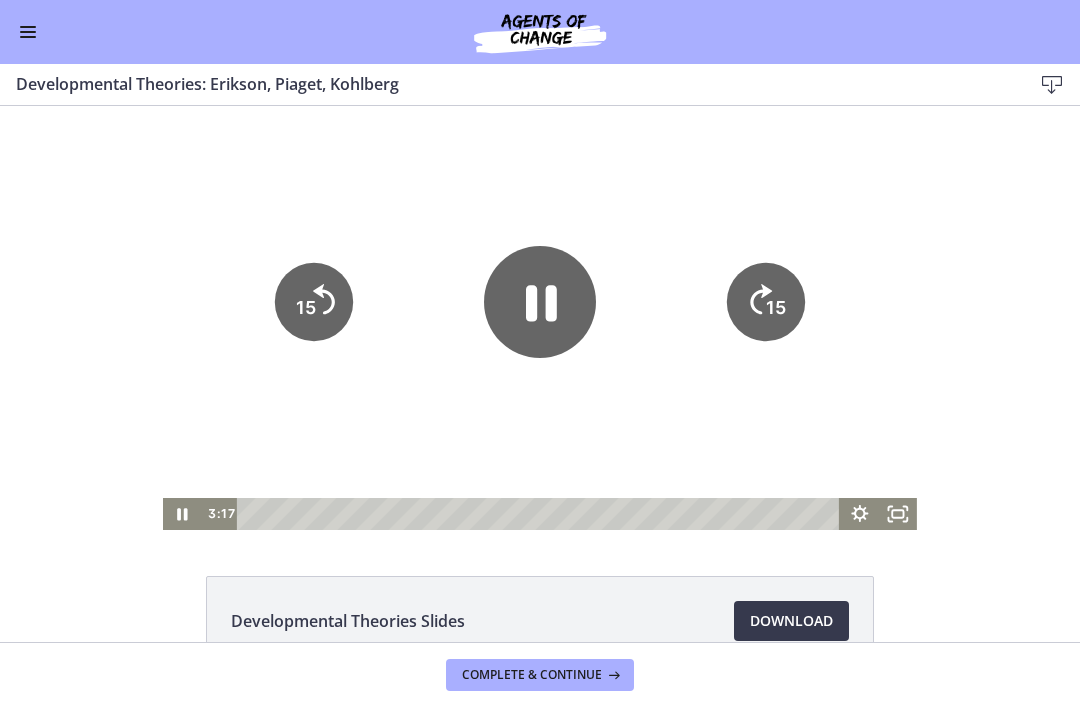 click 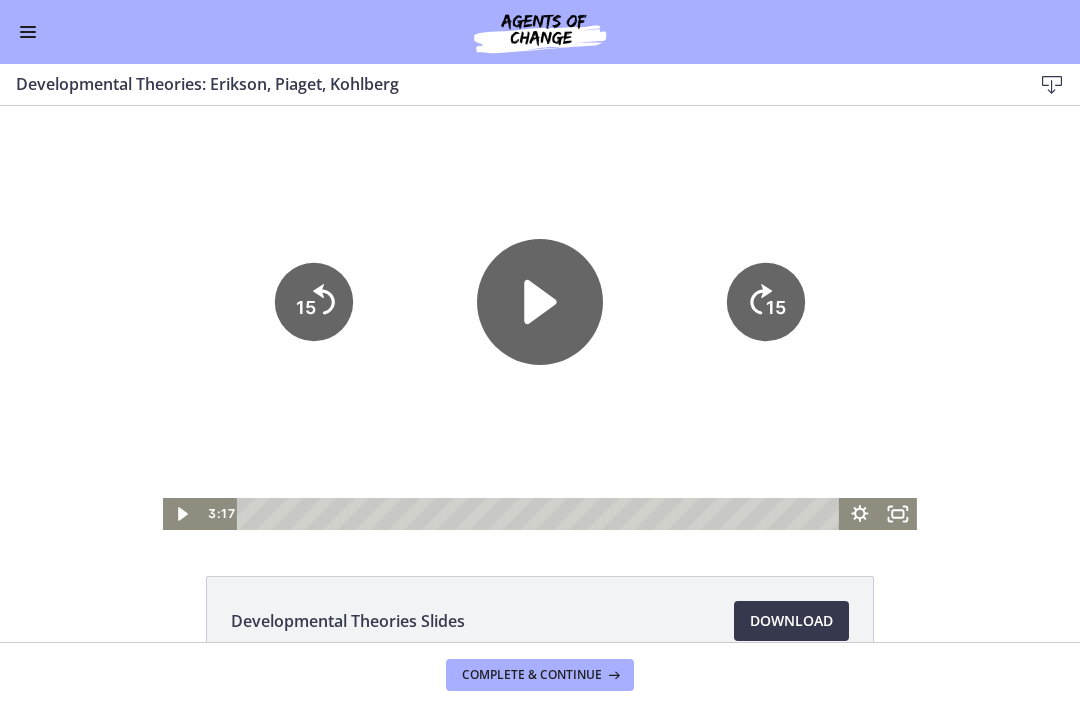 click 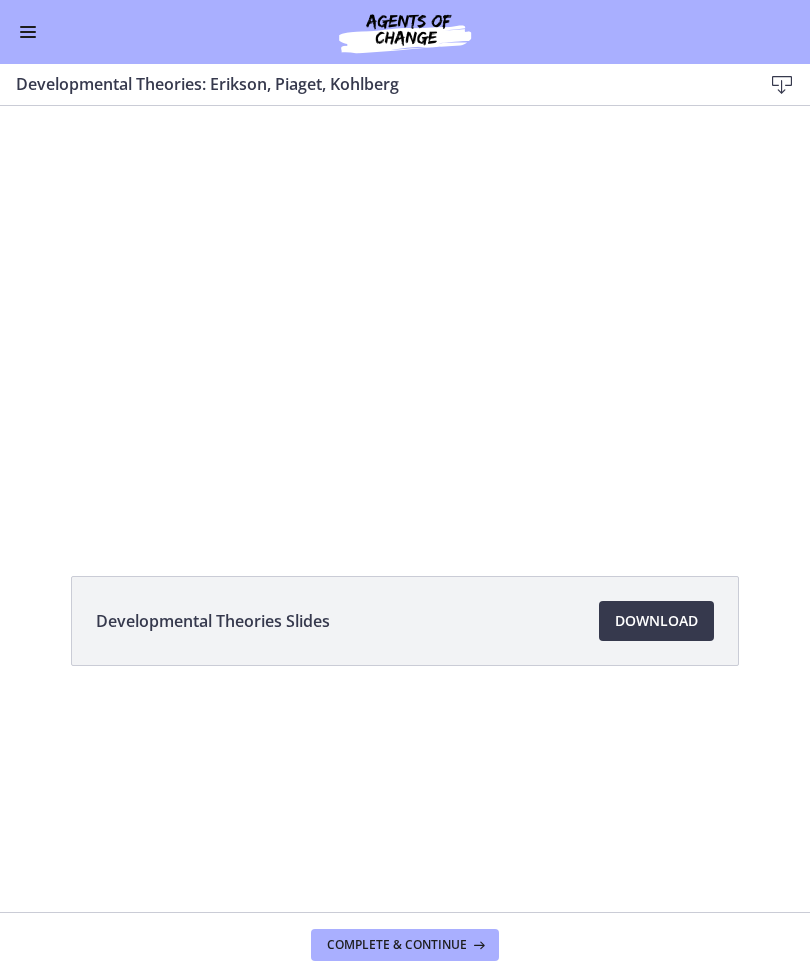 click at bounding box center [405, 318] 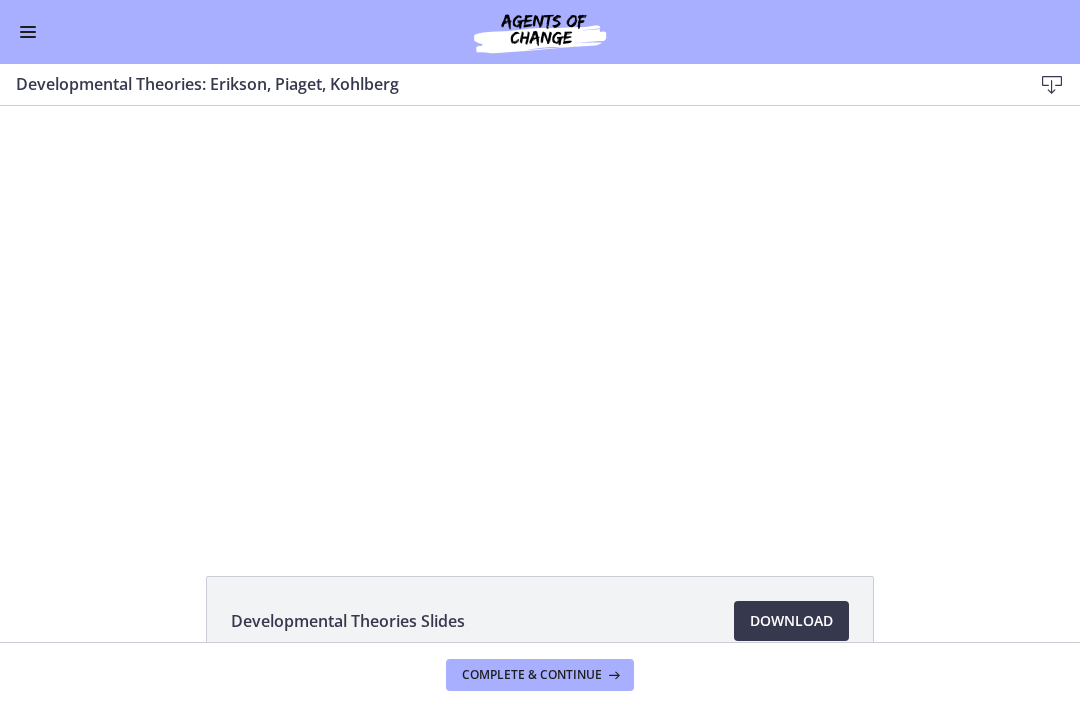 click at bounding box center (540, 318) 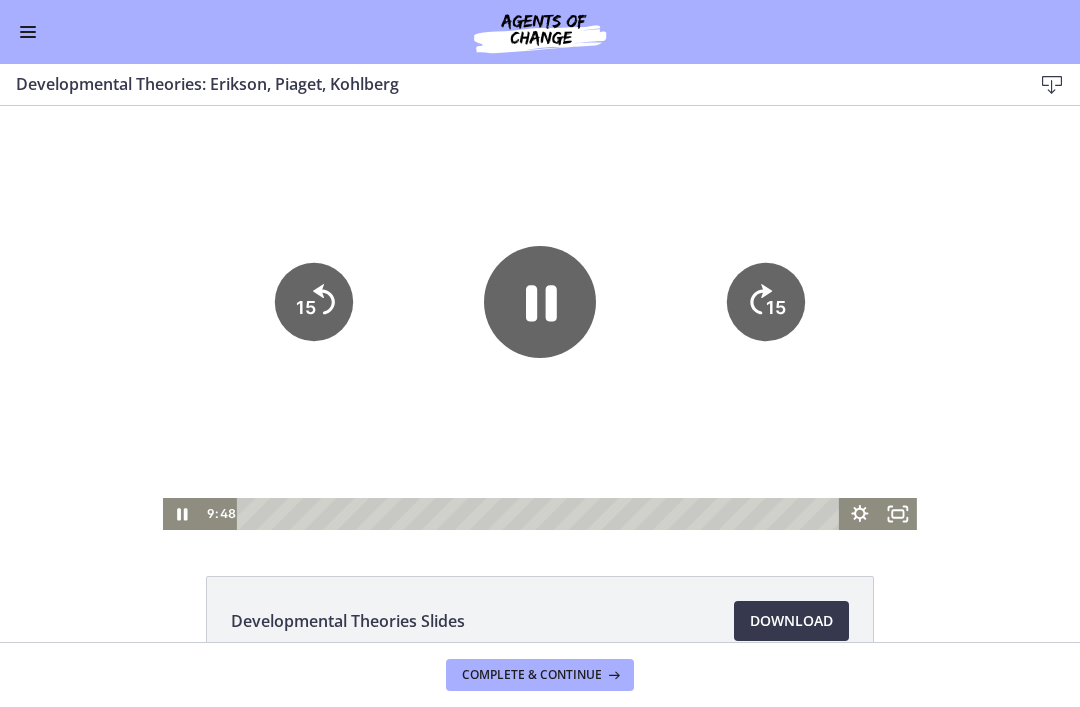 click 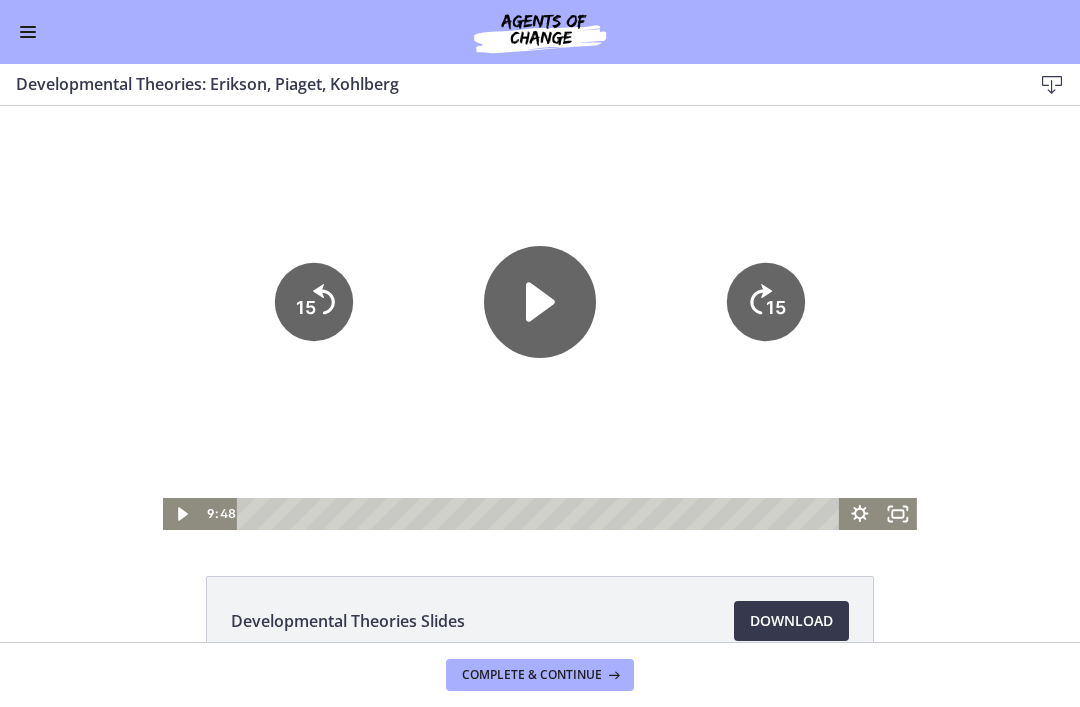 click 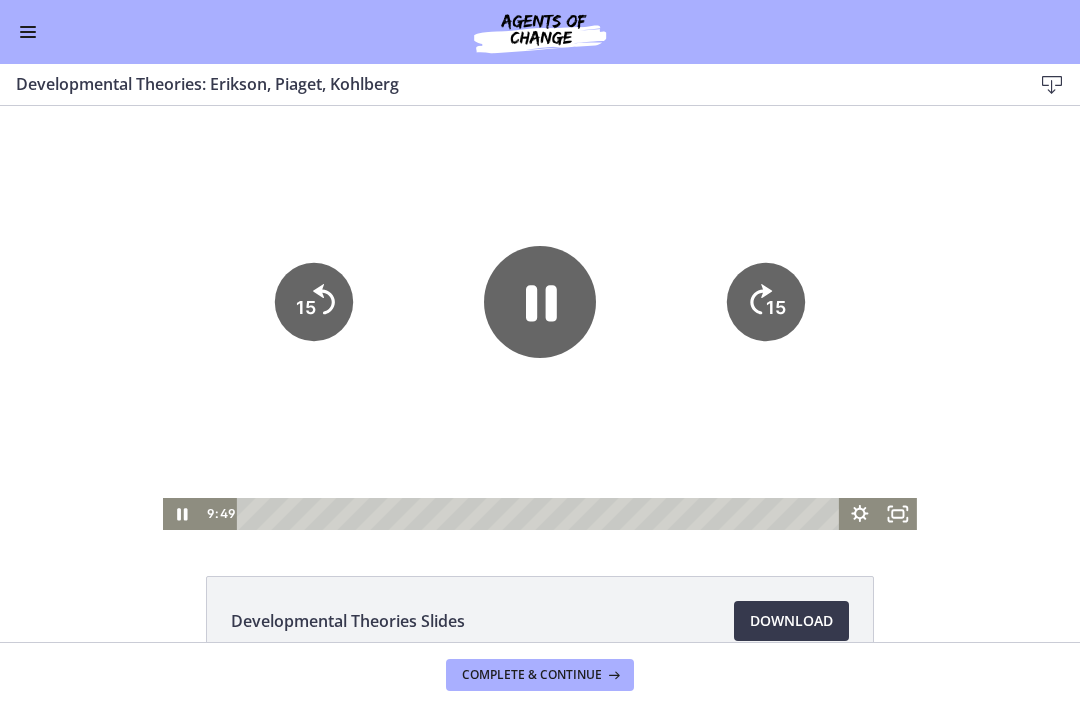 click at bounding box center [540, 318] 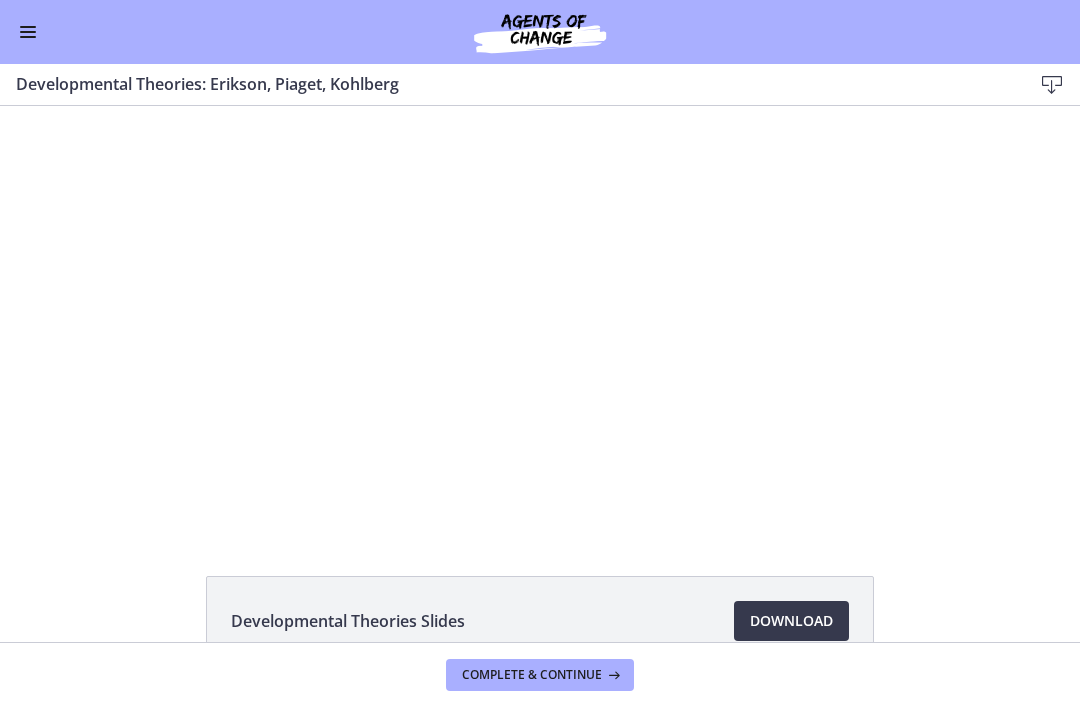 click at bounding box center (540, 318) 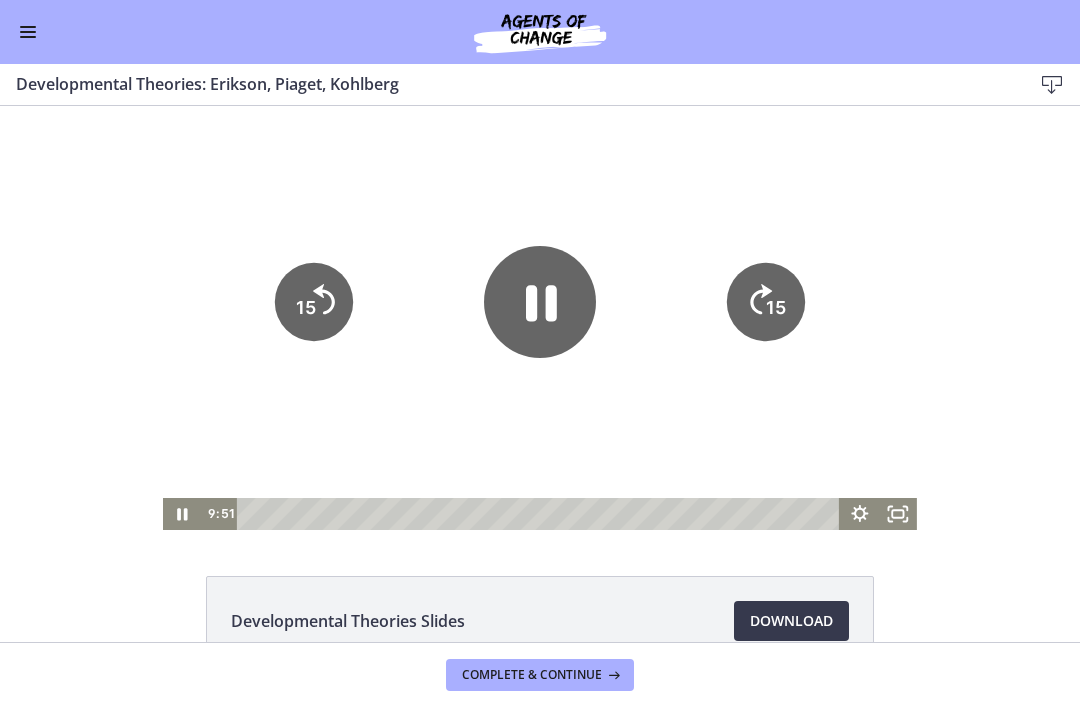 click 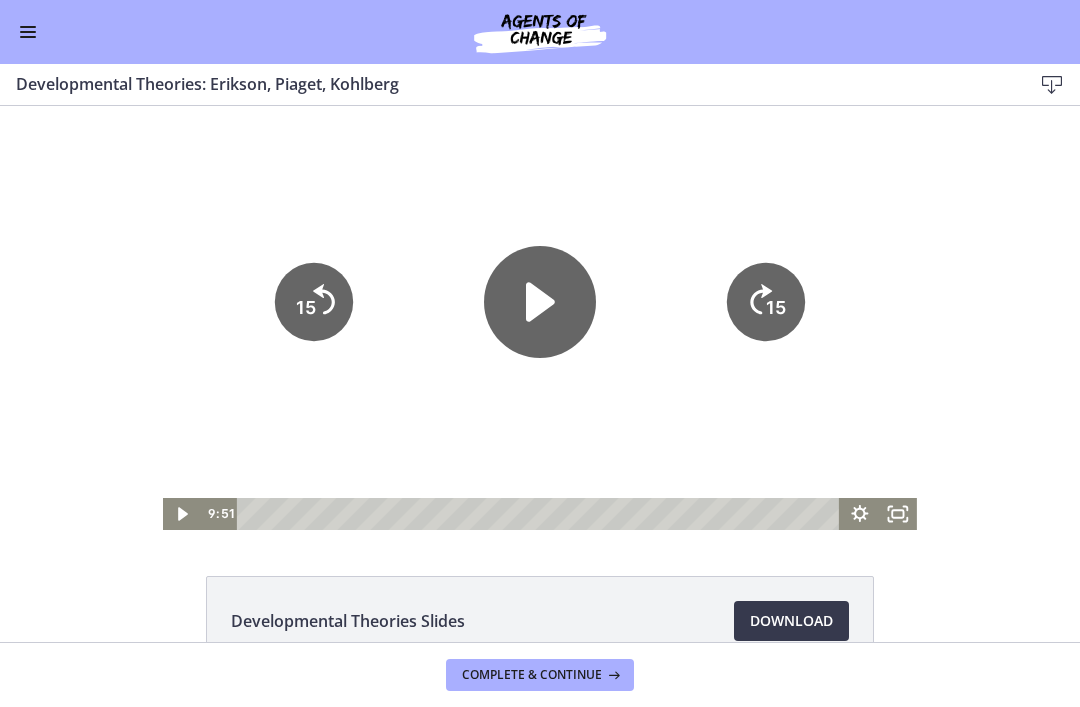 click 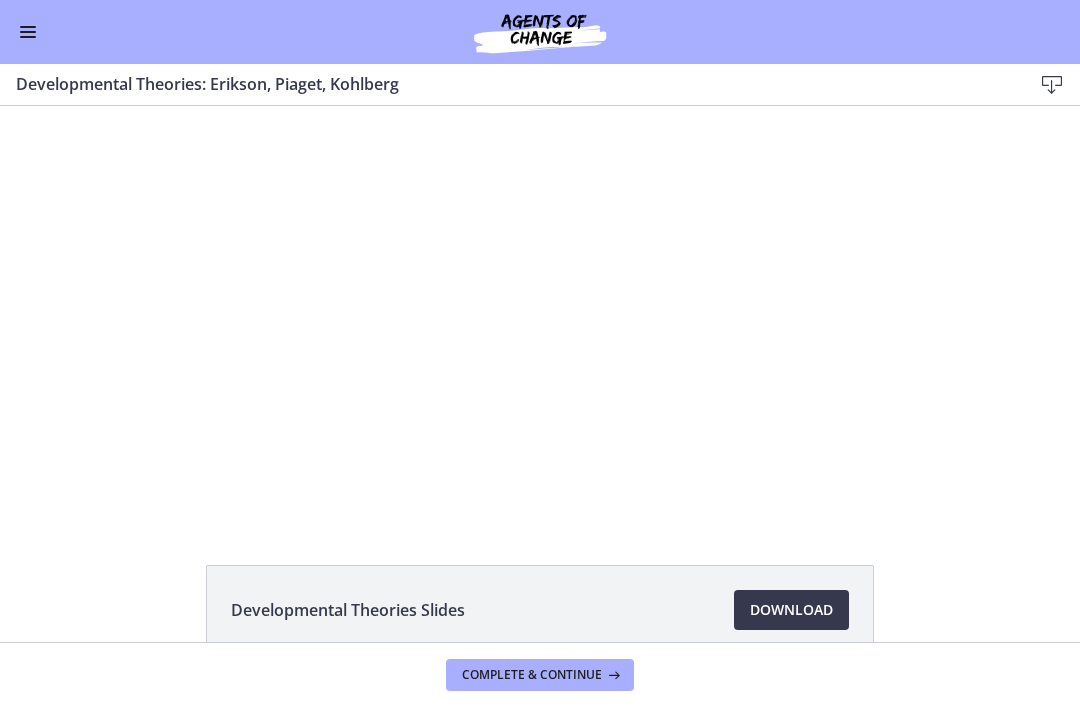 scroll, scrollTop: 5, scrollLeft: 0, axis: vertical 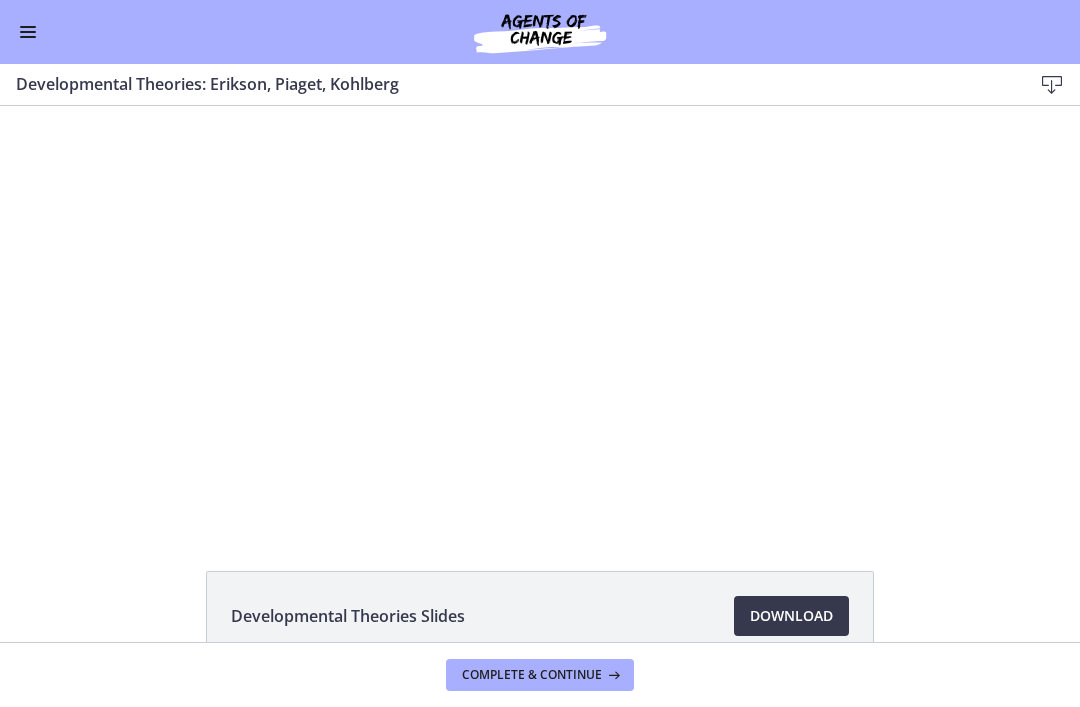 click at bounding box center [540, 313] 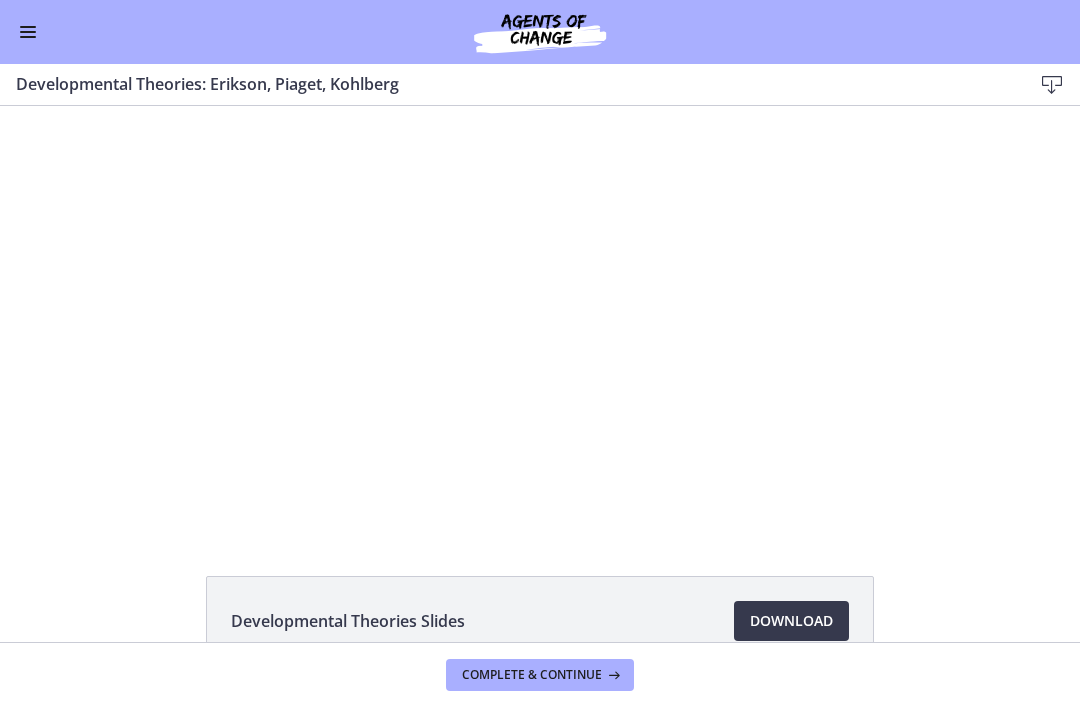 scroll, scrollTop: 0, scrollLeft: 0, axis: both 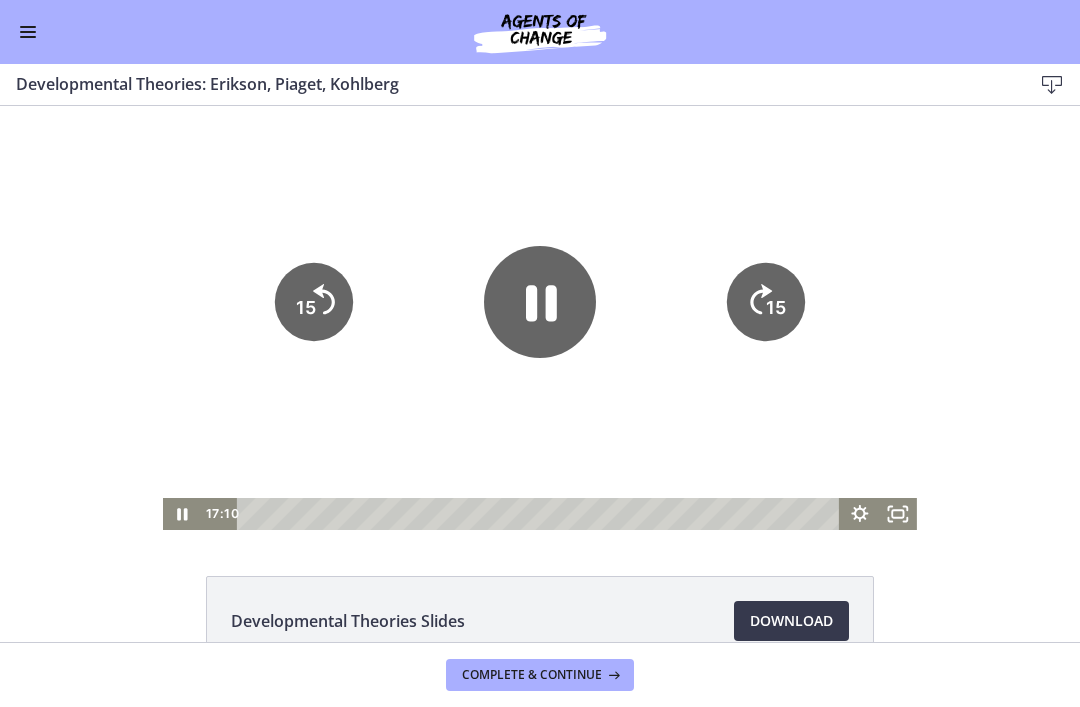 click 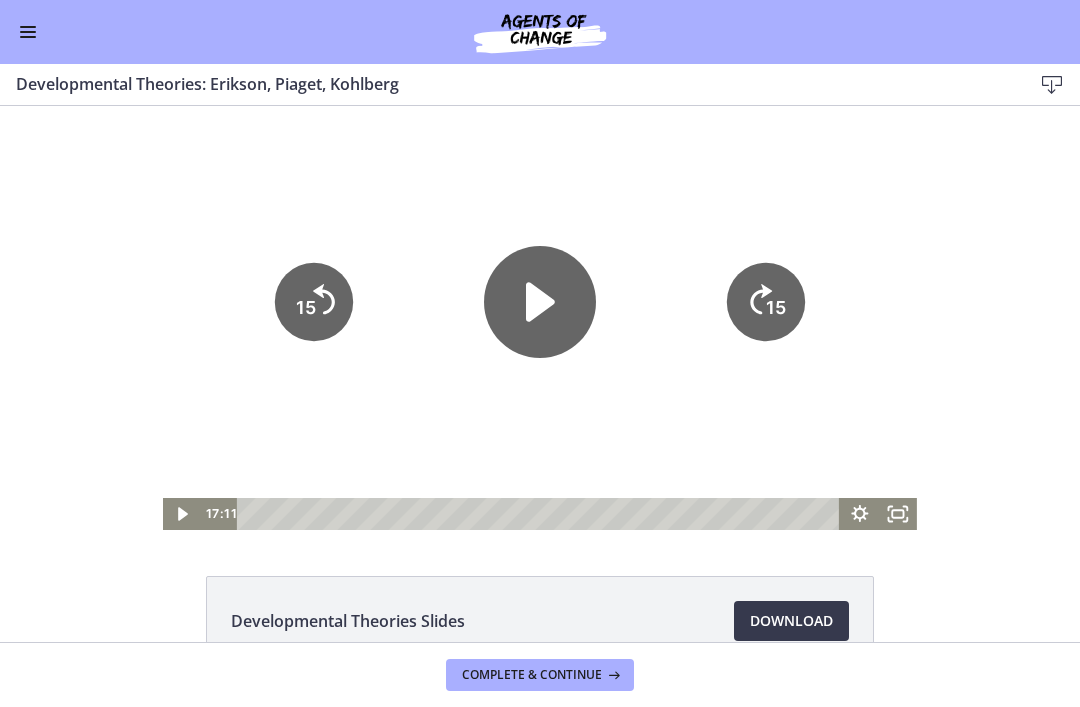 click on "Complete & continue" at bounding box center [540, 674] 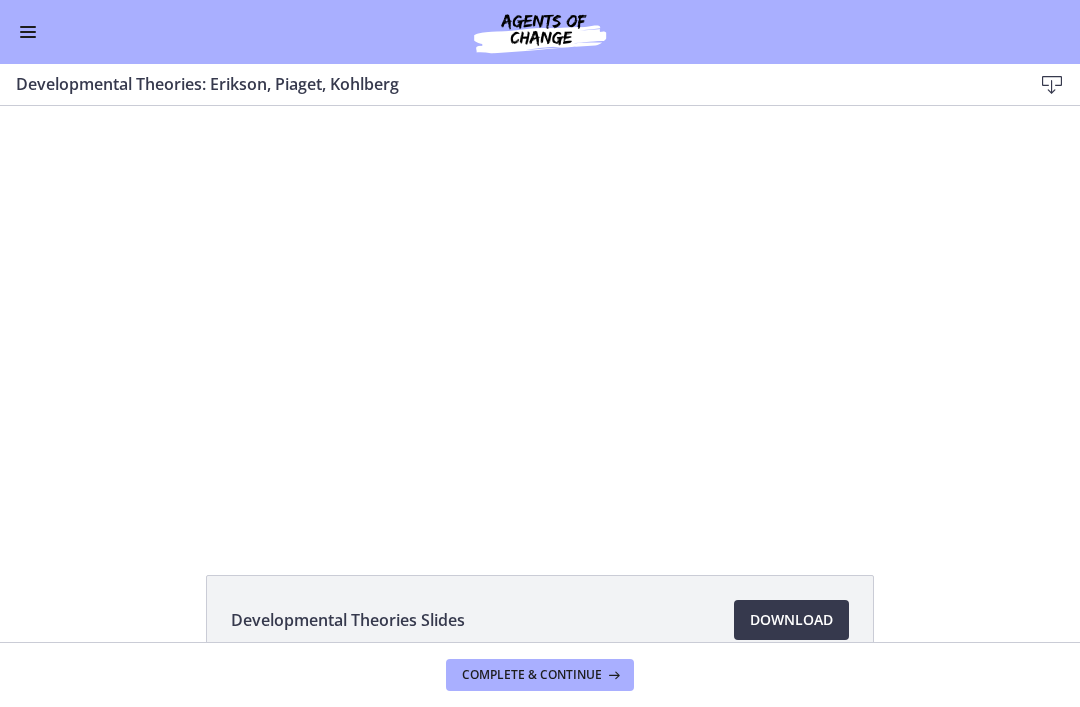 click on "Tap for sound
@keyframes VOLUME_SMALL_WAVE_FLASH {
0% { opacity: 0; }
33% { opacity: 1; }
66% { opacity: 1; }
100% { opacity: 0; }
}
@keyframes VOLUME_LARGE_WAVE_FLASH {
0% { opacity: 0; }
33% { opacity: 1; }
66% { opacity: 1; }
100% { opacity: 0; }
}
.volume__small-wave {
animation: VOLUME_SMALL_WAVE_FLASH 2s infinite;
opacity: 0;
}
.volume__large-wave {
animation: VOLUME_LARGE_WAVE_FLASH 2s infinite .3s;
opacity: 0;
}
15 15 [TIME]" at bounding box center [540, 317] 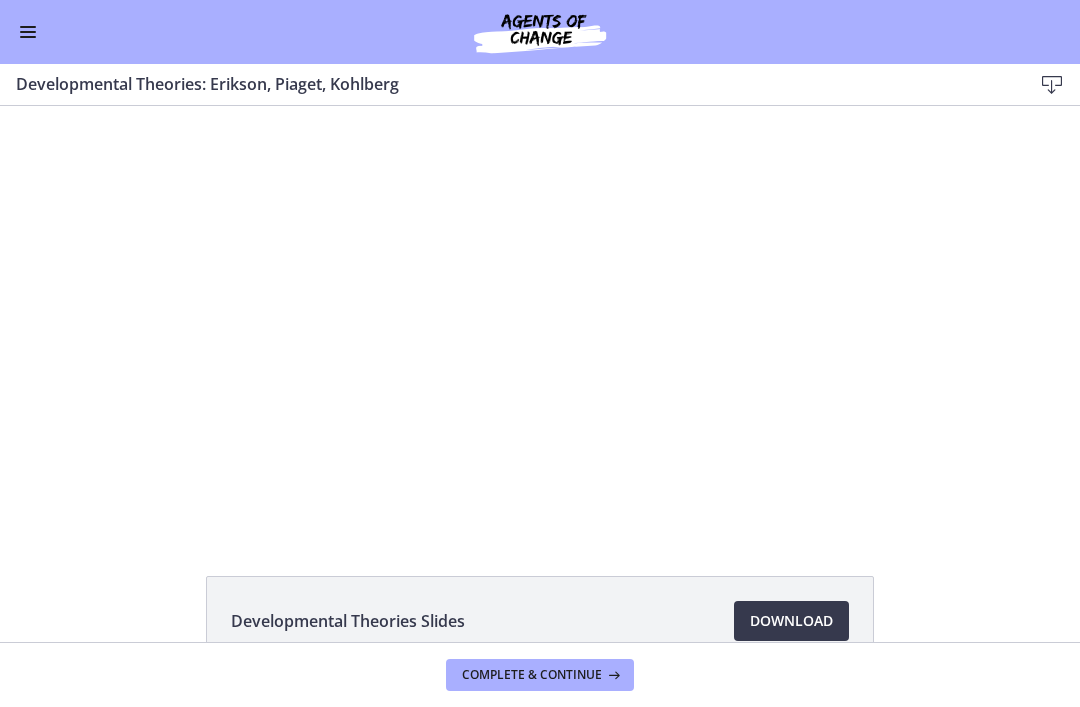 click on "Tap for sound
@keyframes VOLUME_SMALL_WAVE_FLASH {
0% { opacity: 0; }
33% { opacity: 1; }
66% { opacity: 1; }
100% { opacity: 0; }
}
@keyframes VOLUME_LARGE_WAVE_FLASH {
0% { opacity: 0; }
33% { opacity: 1; }
66% { opacity: 1; }
100% { opacity: 0; }
}
.volume__small-wave {
animation: VOLUME_SMALL_WAVE_FLASH 2s infinite;
opacity: 0;
}
.volume__large-wave {
animation: VOLUME_LARGE_WAVE_FLASH 2s infinite .3s;
opacity: 0;
}
15 15 [TIME]" at bounding box center (540, 318) 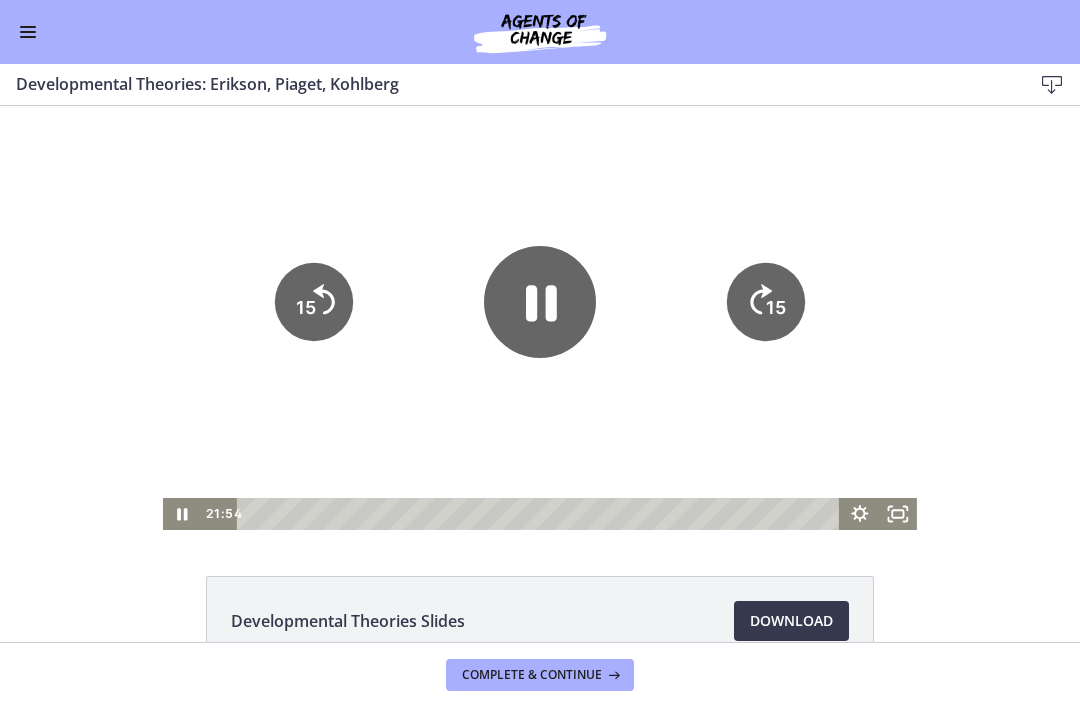 click 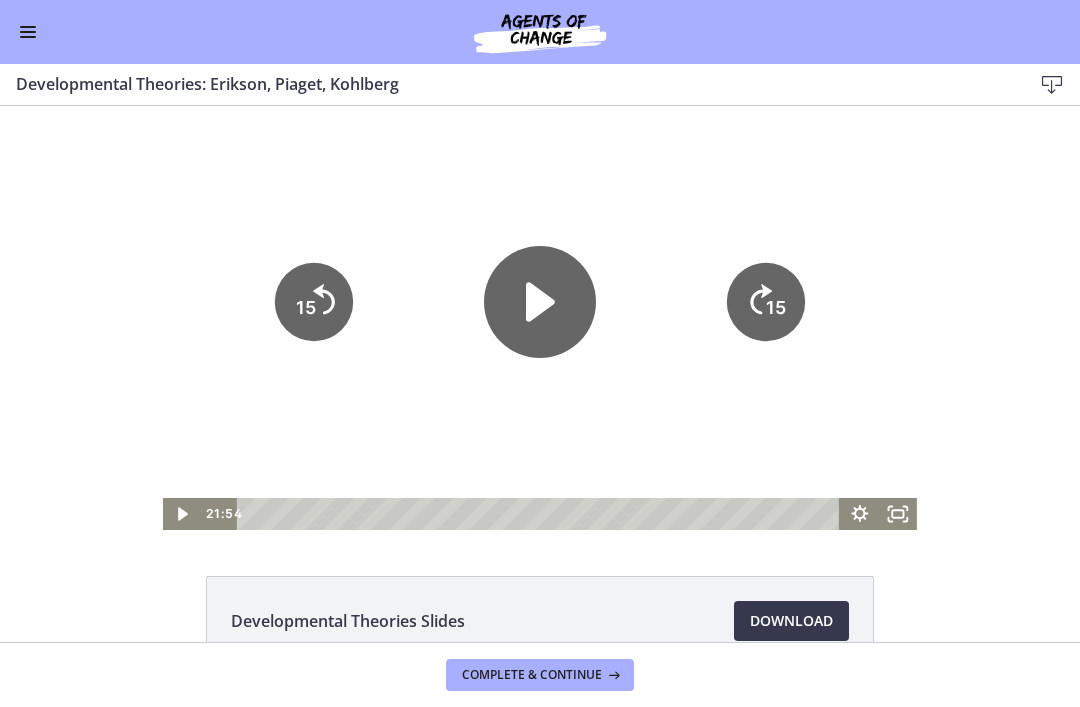 click on "Tap for sound
@keyframes VOLUME_SMALL_WAVE_FLASH {
0% { opacity: 0; }
33% { opacity: 1; }
66% { opacity: 1; }
100% { opacity: 0; }
}
@keyframes VOLUME_LARGE_WAVE_FLASH {
0% { opacity: 0; }
33% { opacity: 1; }
66% { opacity: 1; }
100% { opacity: 0; }
}
.volume__small-wave {
animation: VOLUME_SMALL_WAVE_FLASH 2s infinite;
opacity: 0;
}
.volume__large-wave {
animation: VOLUME_LARGE_WAVE_FLASH 2s infinite .3s;
opacity: 0;
}
15 15 [TIME]" at bounding box center (540, 318) 